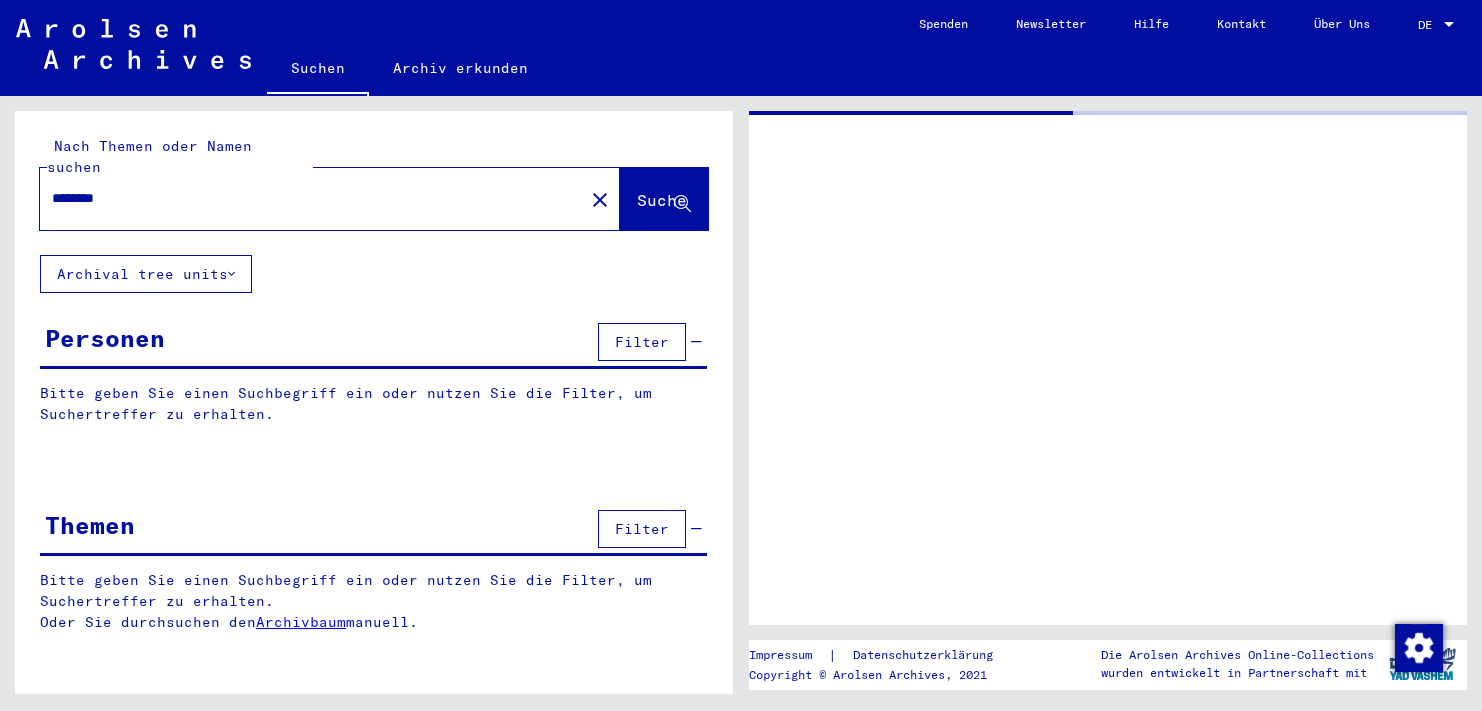 scroll, scrollTop: 0, scrollLeft: 0, axis: both 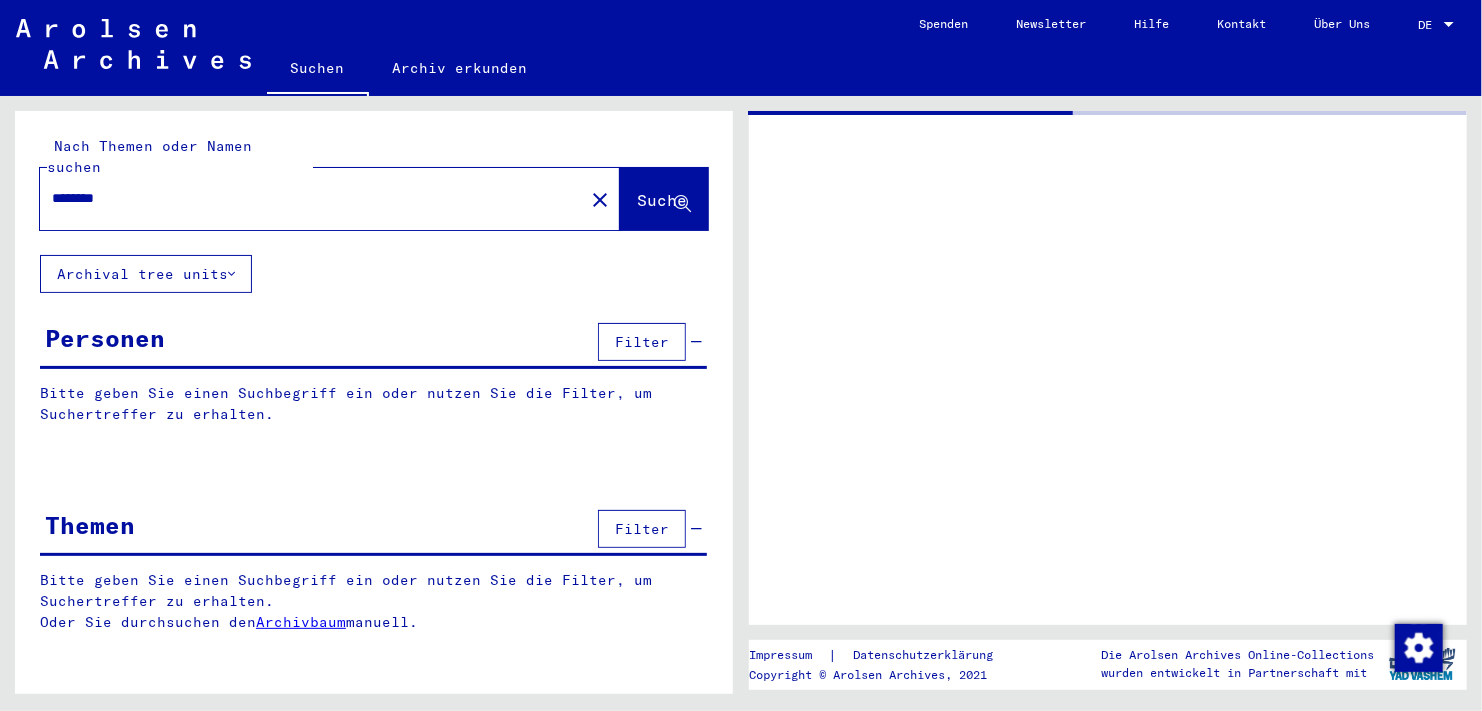 click on "********" at bounding box center (312, 198) 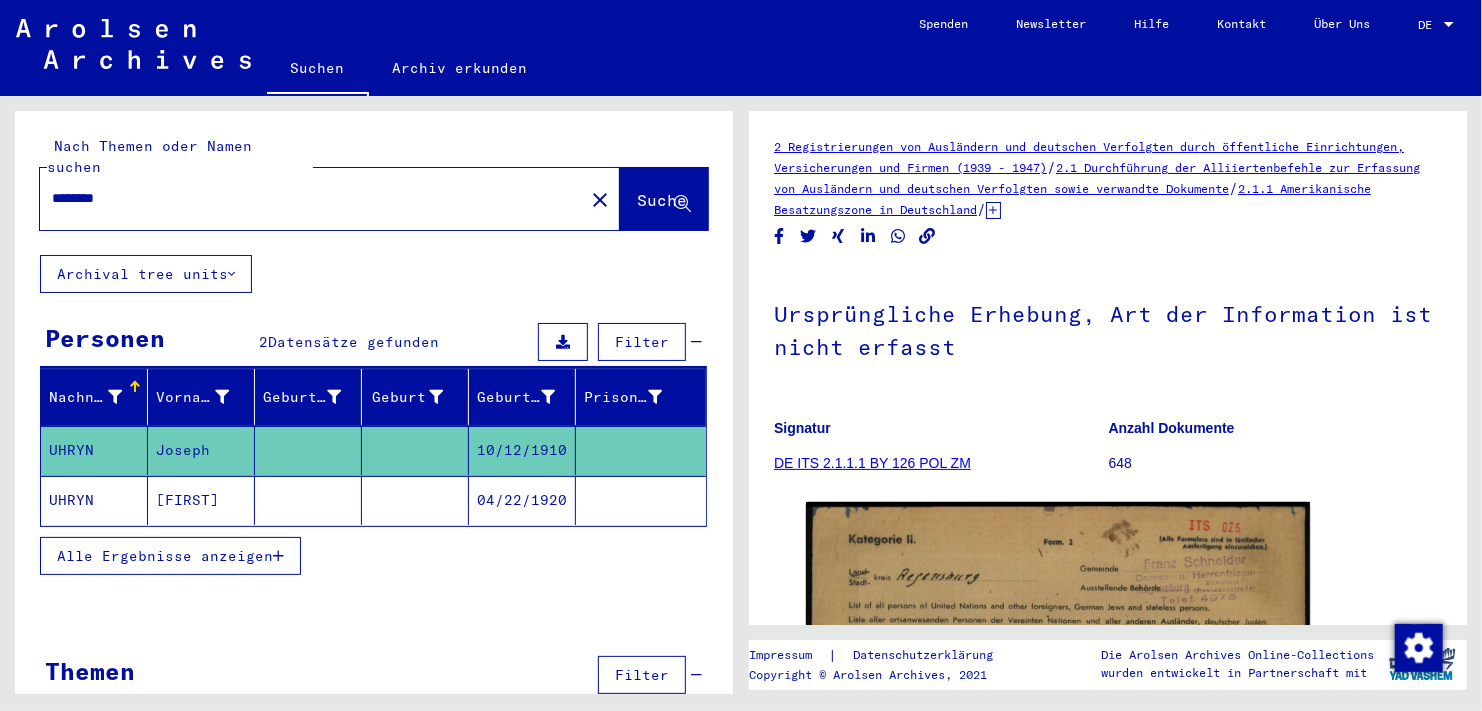 drag, startPoint x: 233, startPoint y: 174, endPoint x: 13, endPoint y: 183, distance: 220.18402 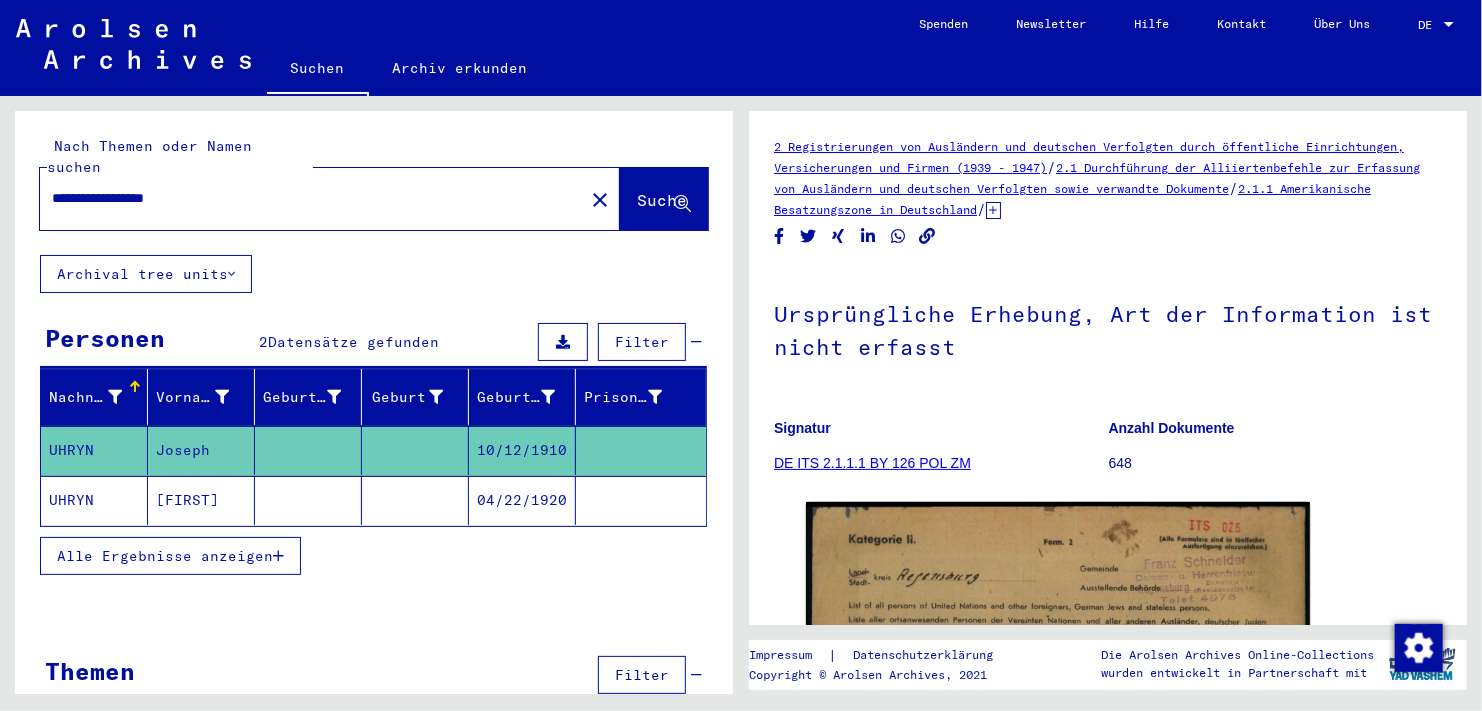 click on "Suche" 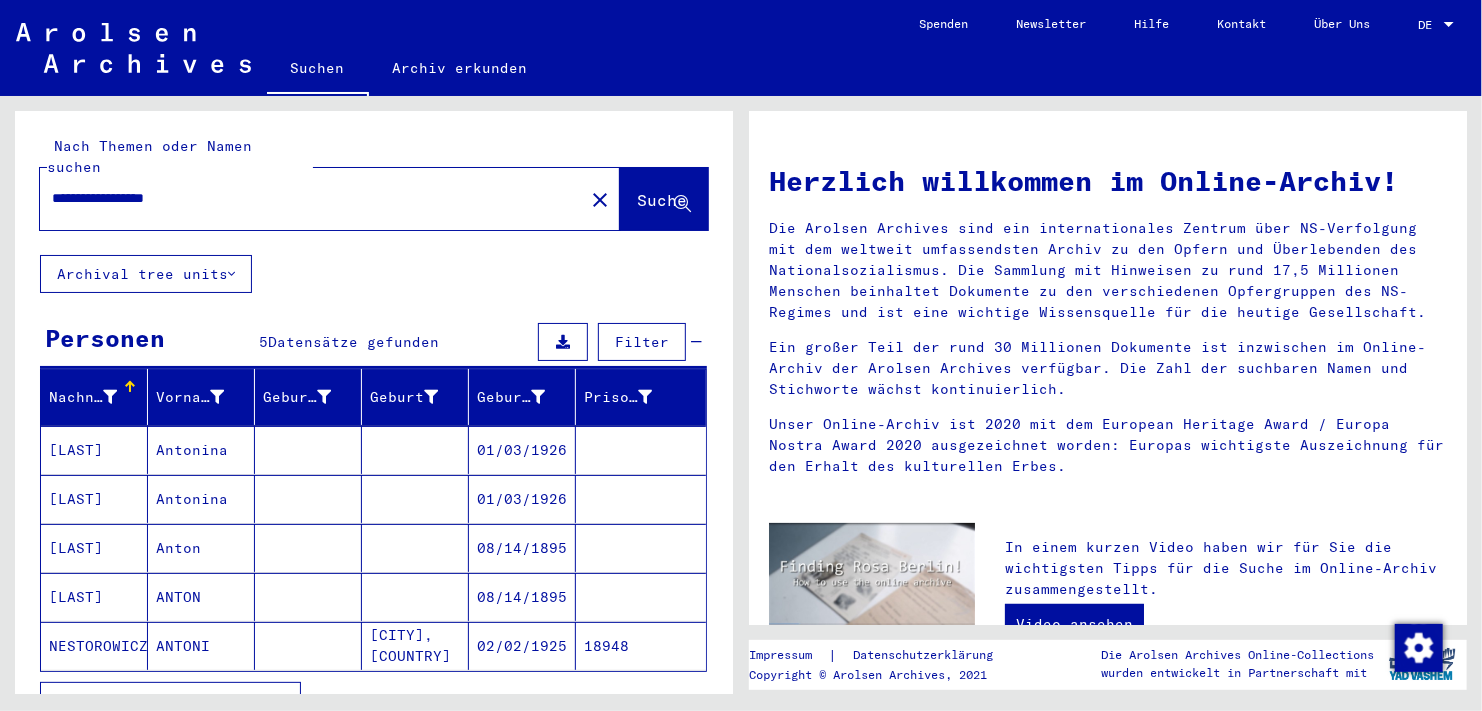 click on "NESTOROWICZ" 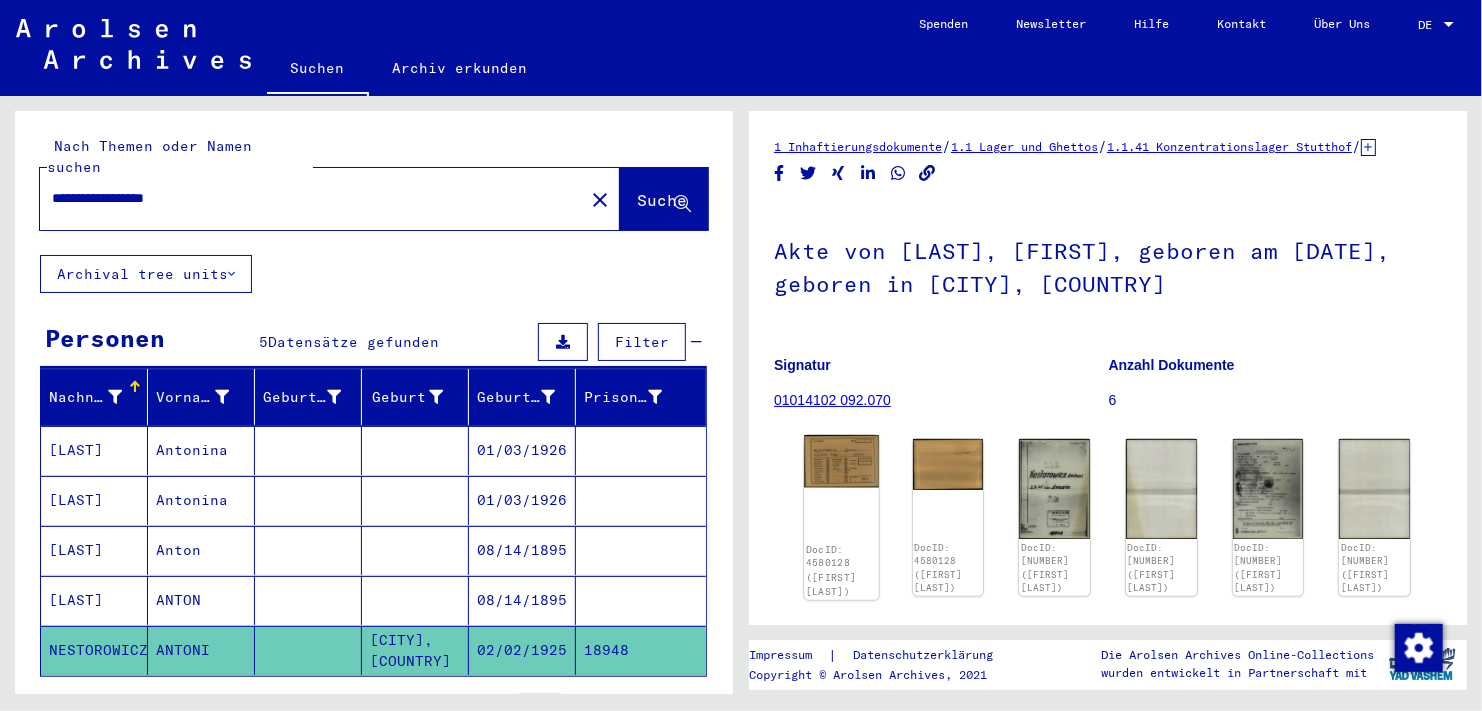 click 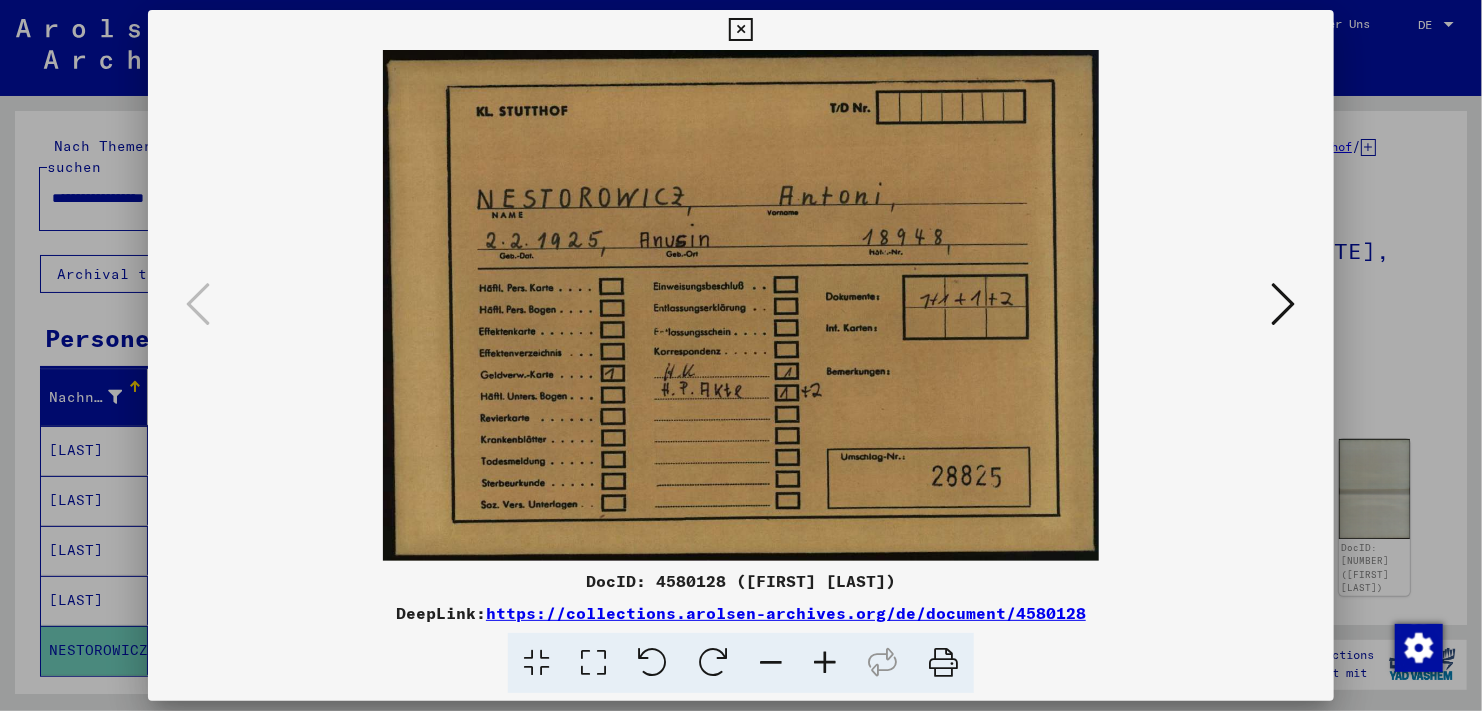 click at bounding box center [1284, 304] 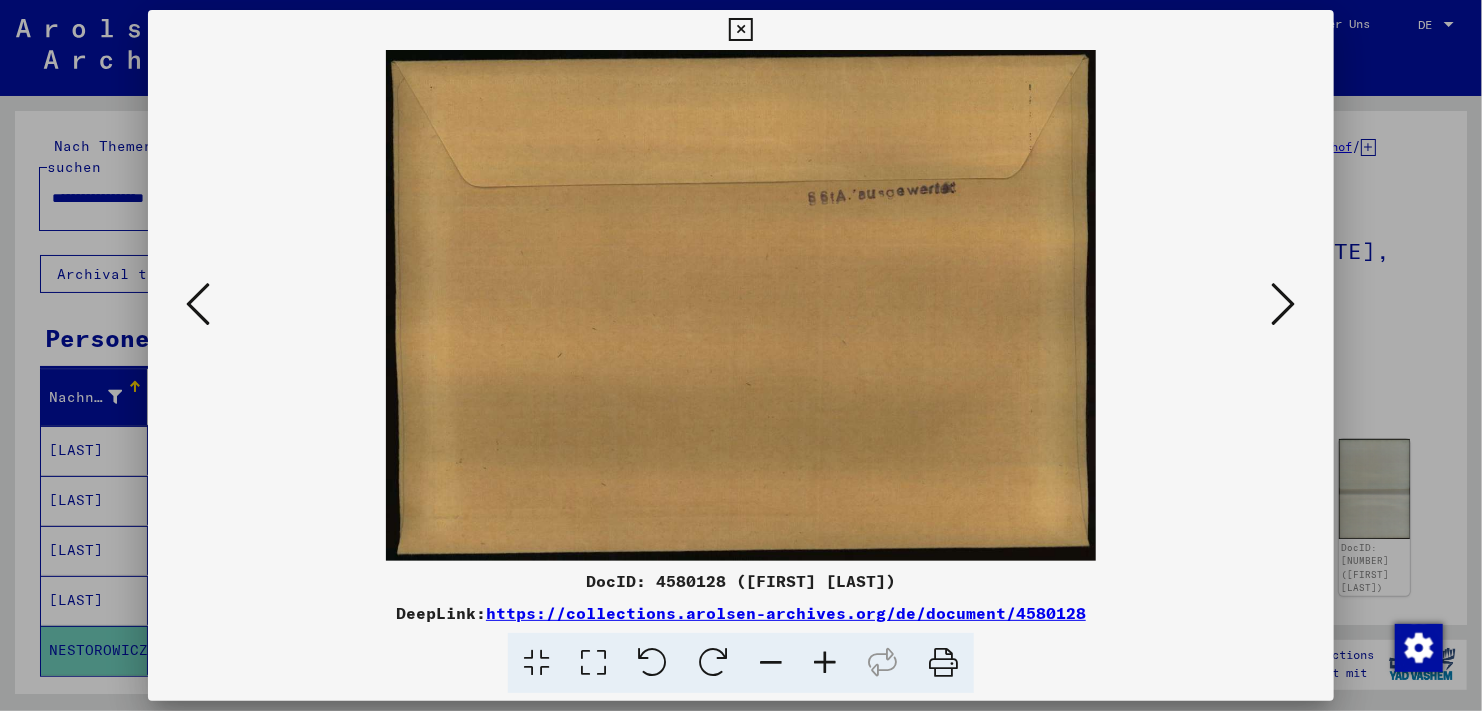 click at bounding box center (1284, 304) 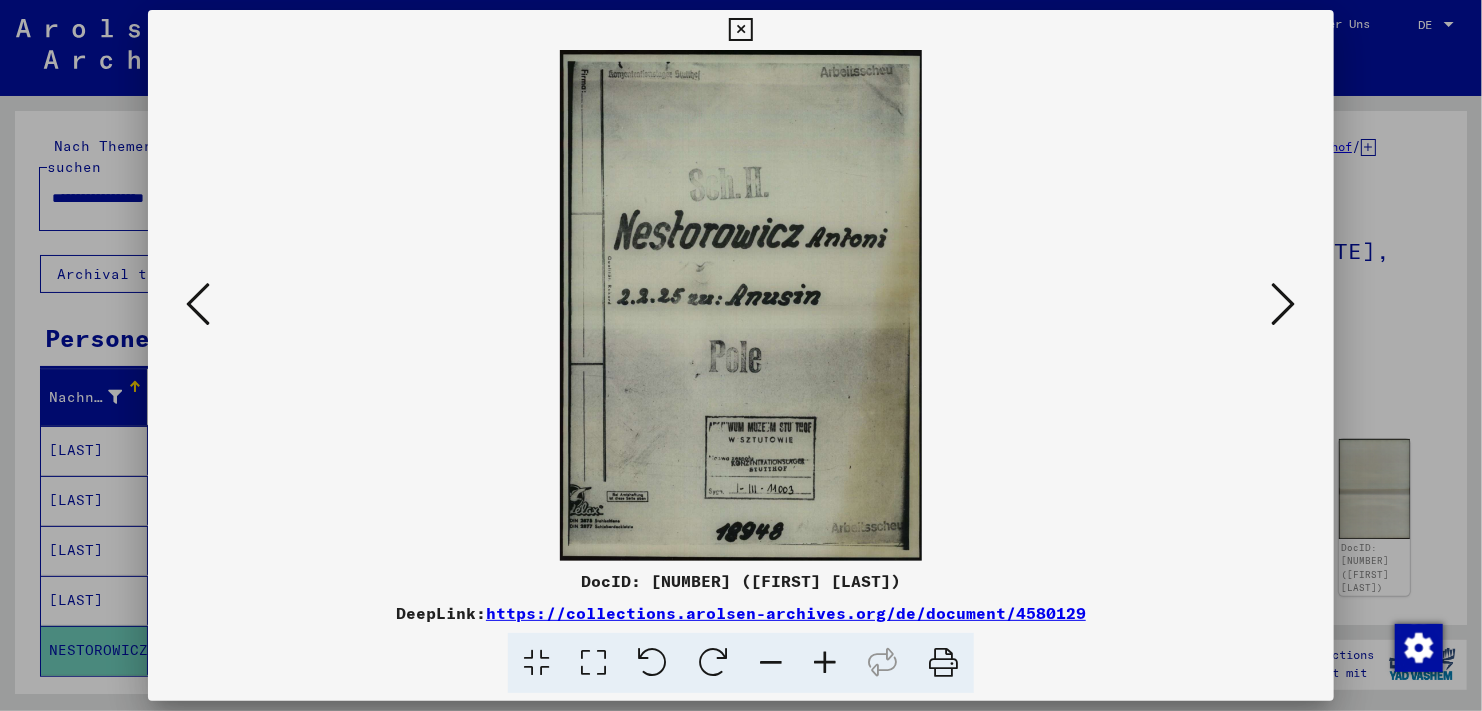 click at bounding box center (1284, 304) 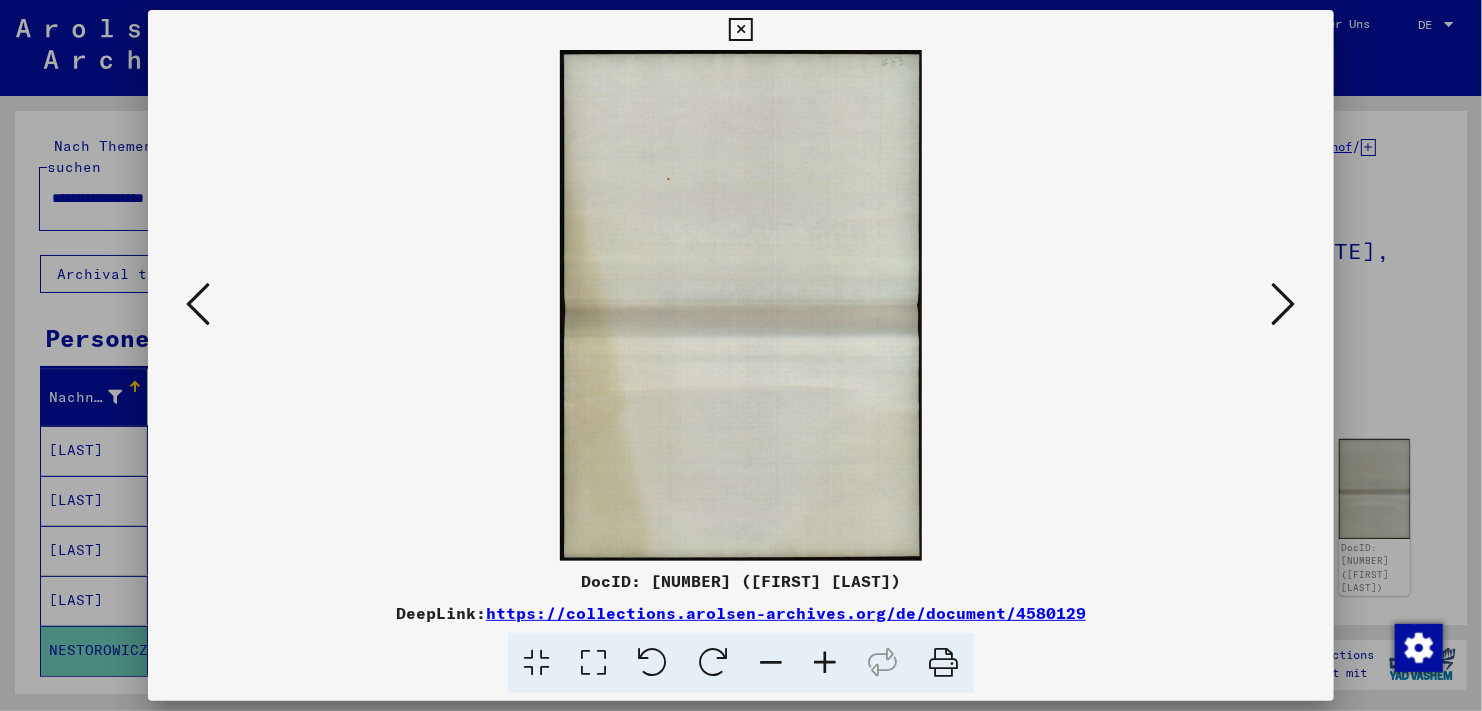 click at bounding box center [1284, 304] 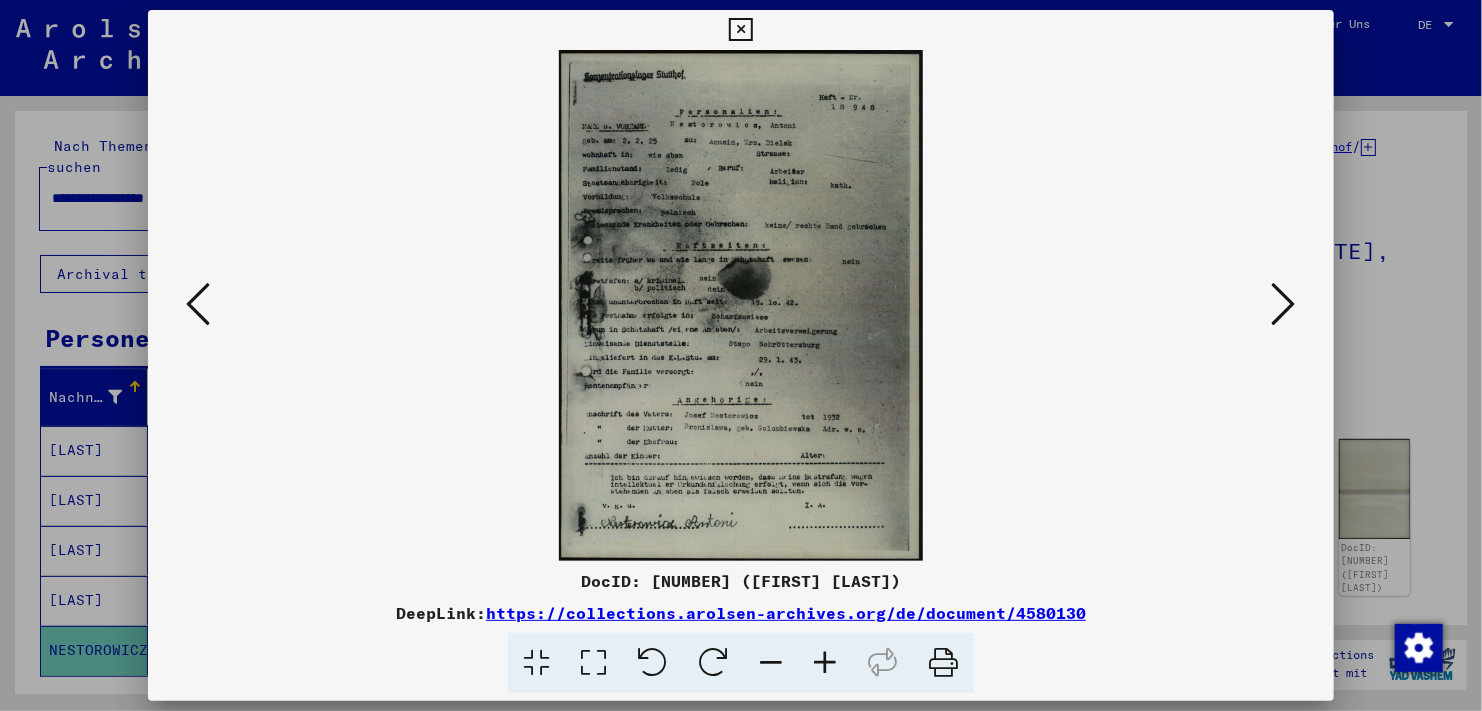 click at bounding box center (825, 663) 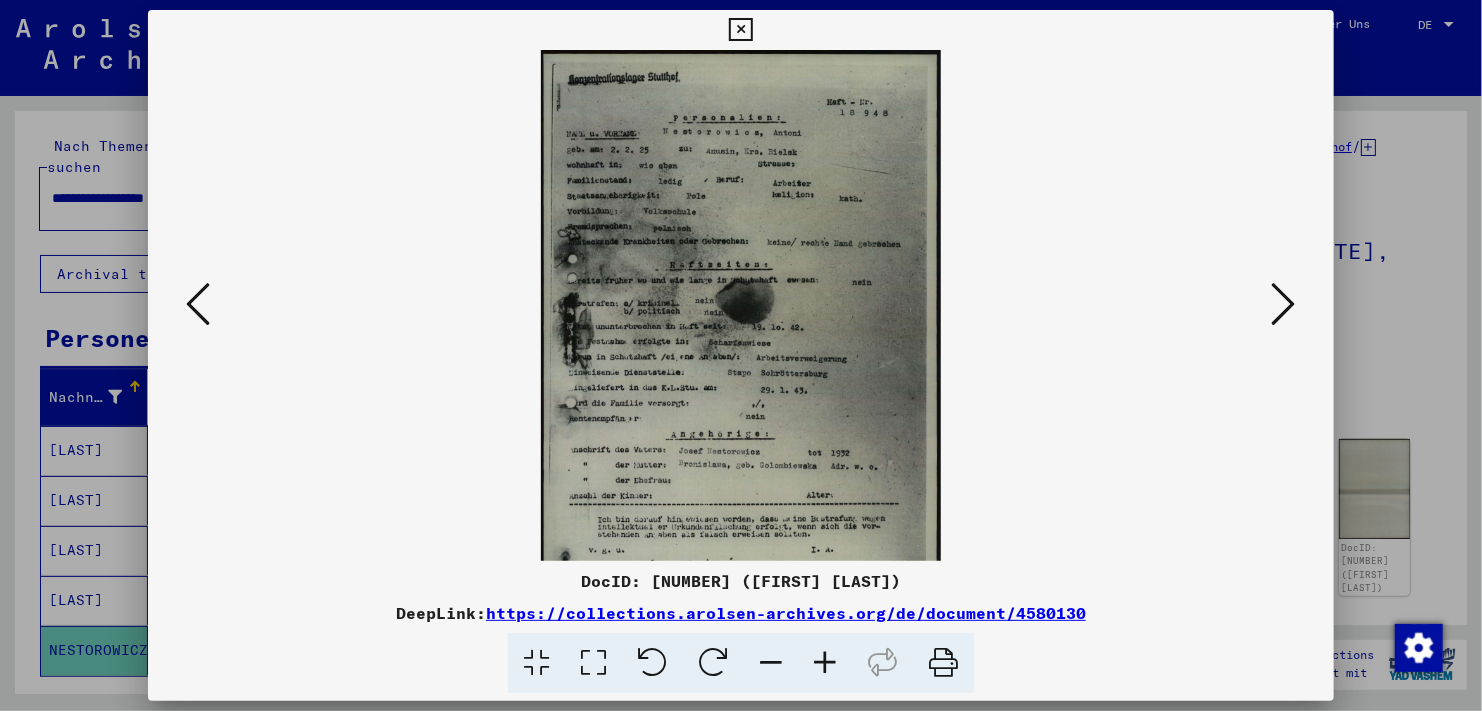 click at bounding box center [825, 663] 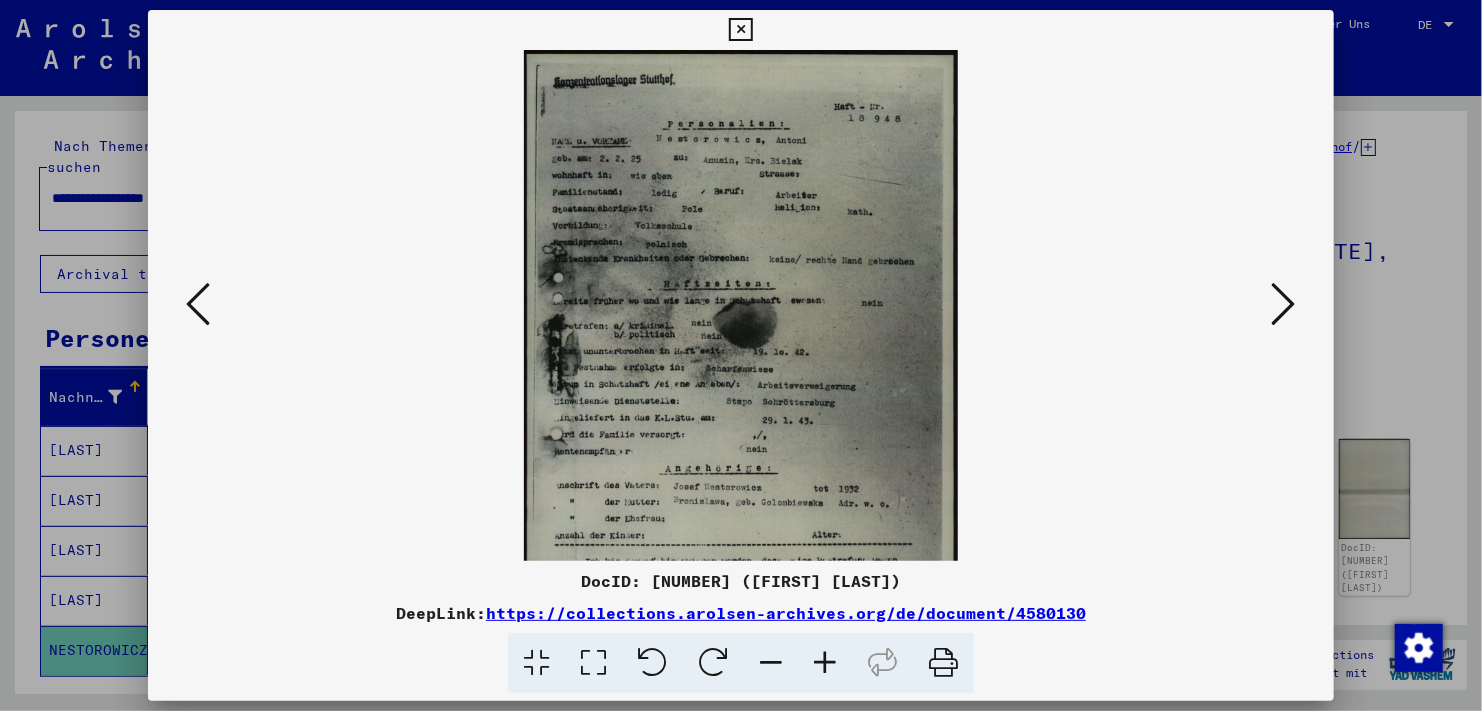 click at bounding box center (825, 663) 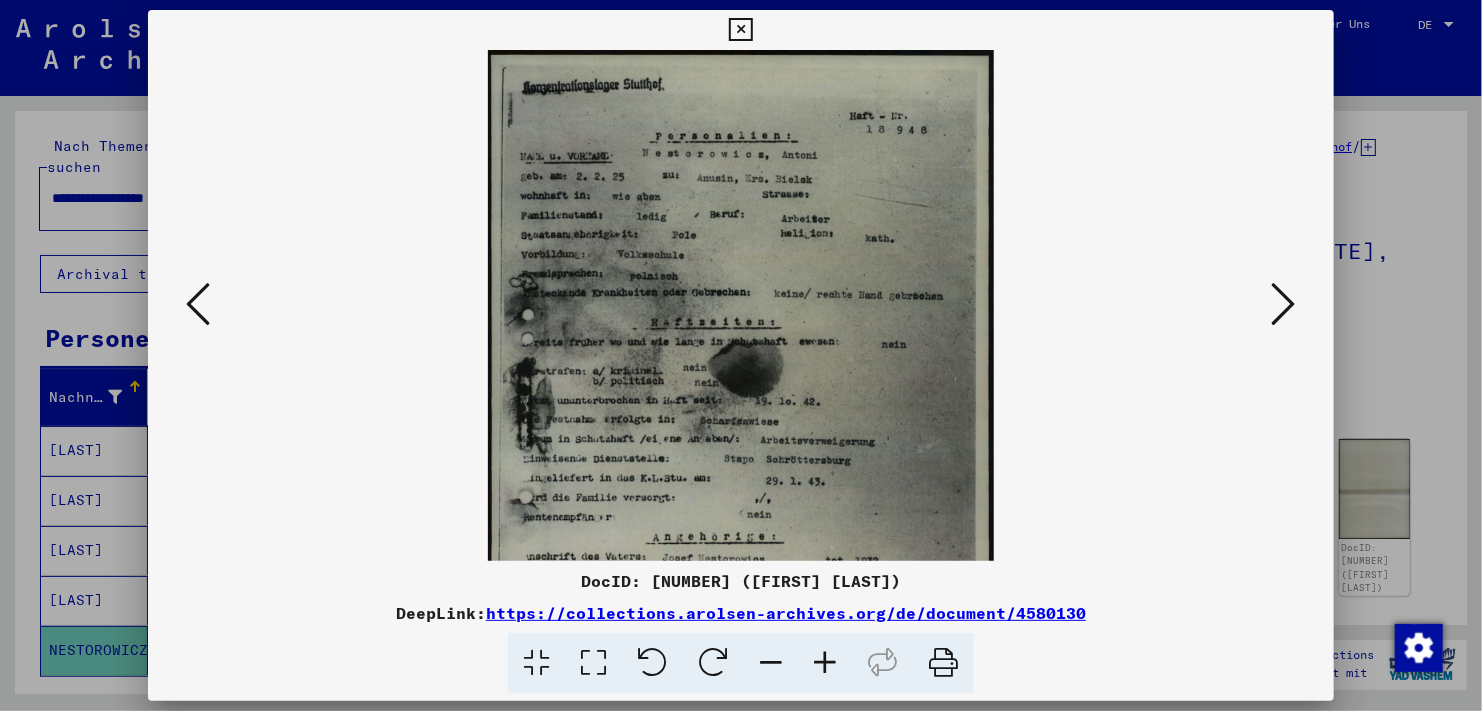 click at bounding box center [825, 663] 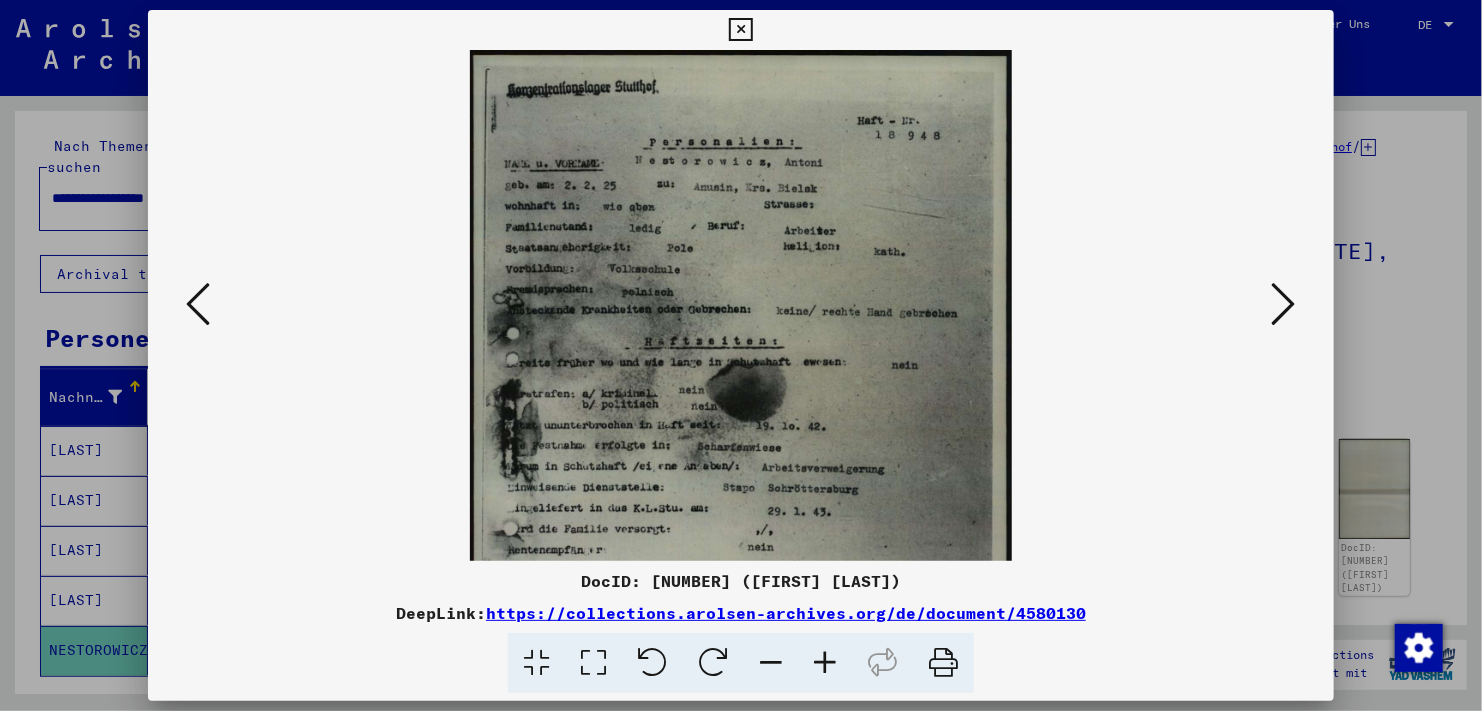 click at bounding box center [825, 663] 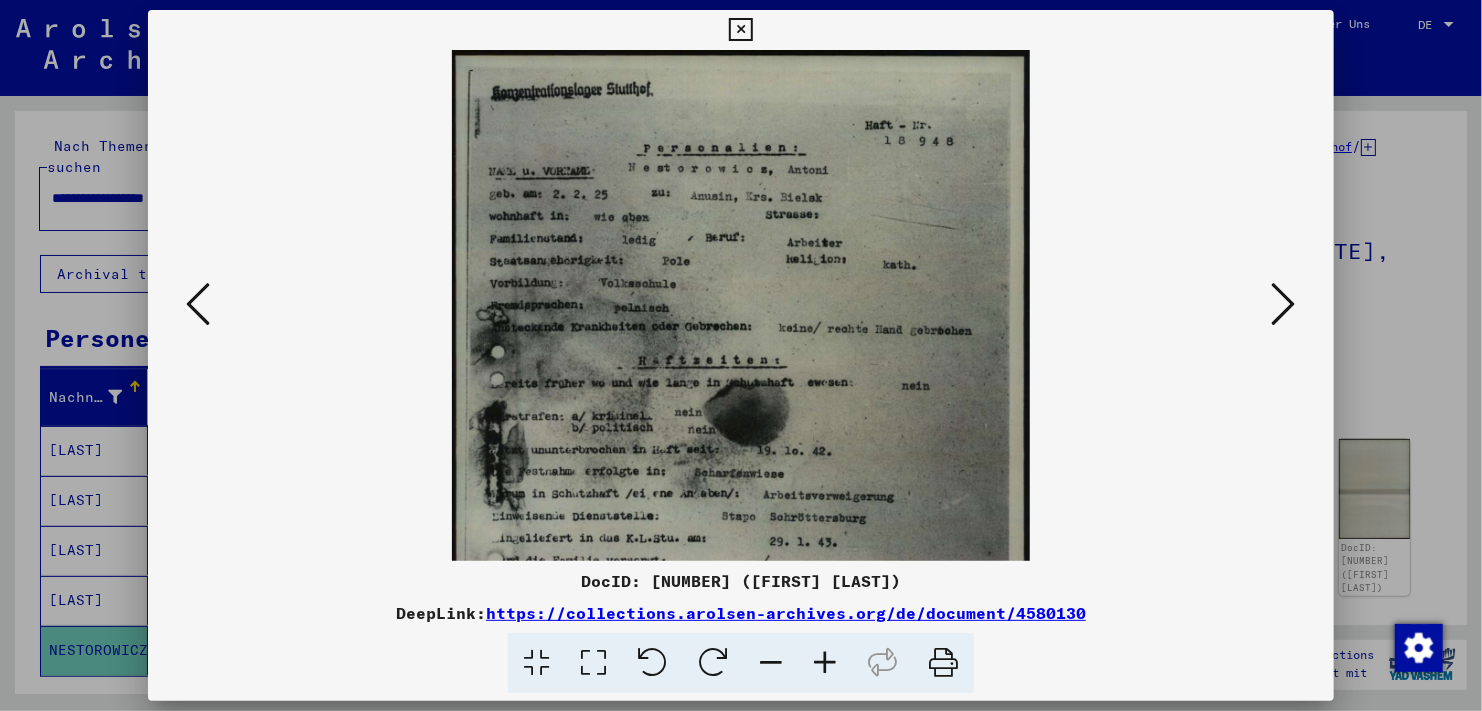click at bounding box center [825, 663] 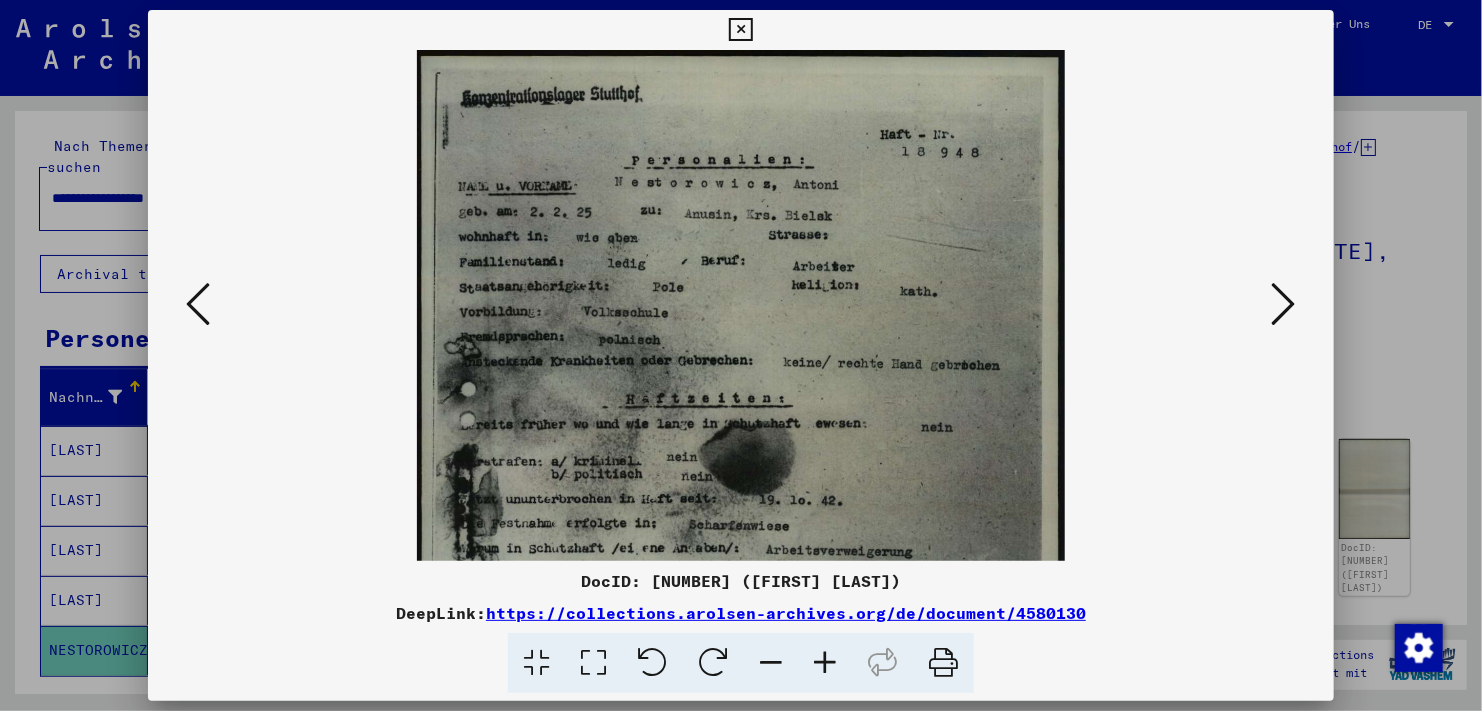 click at bounding box center [825, 663] 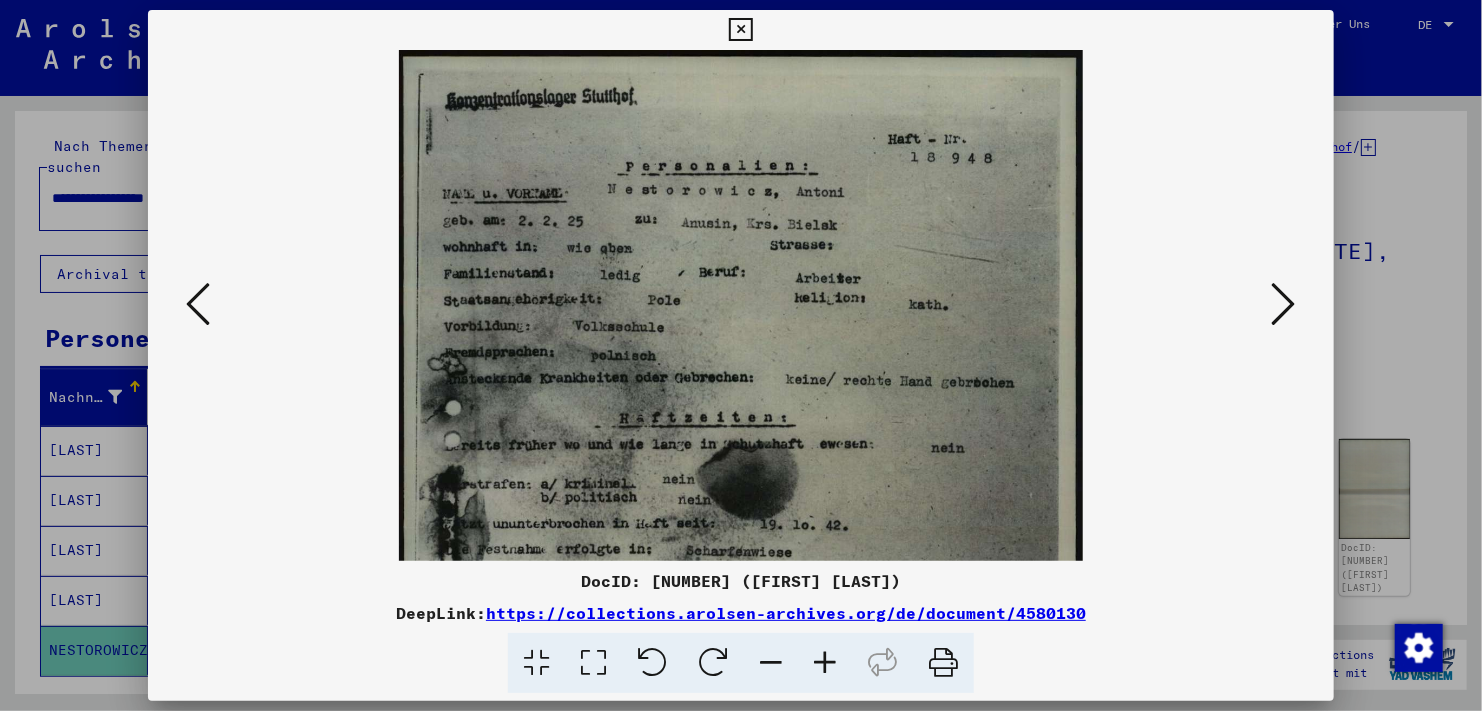 click at bounding box center (825, 663) 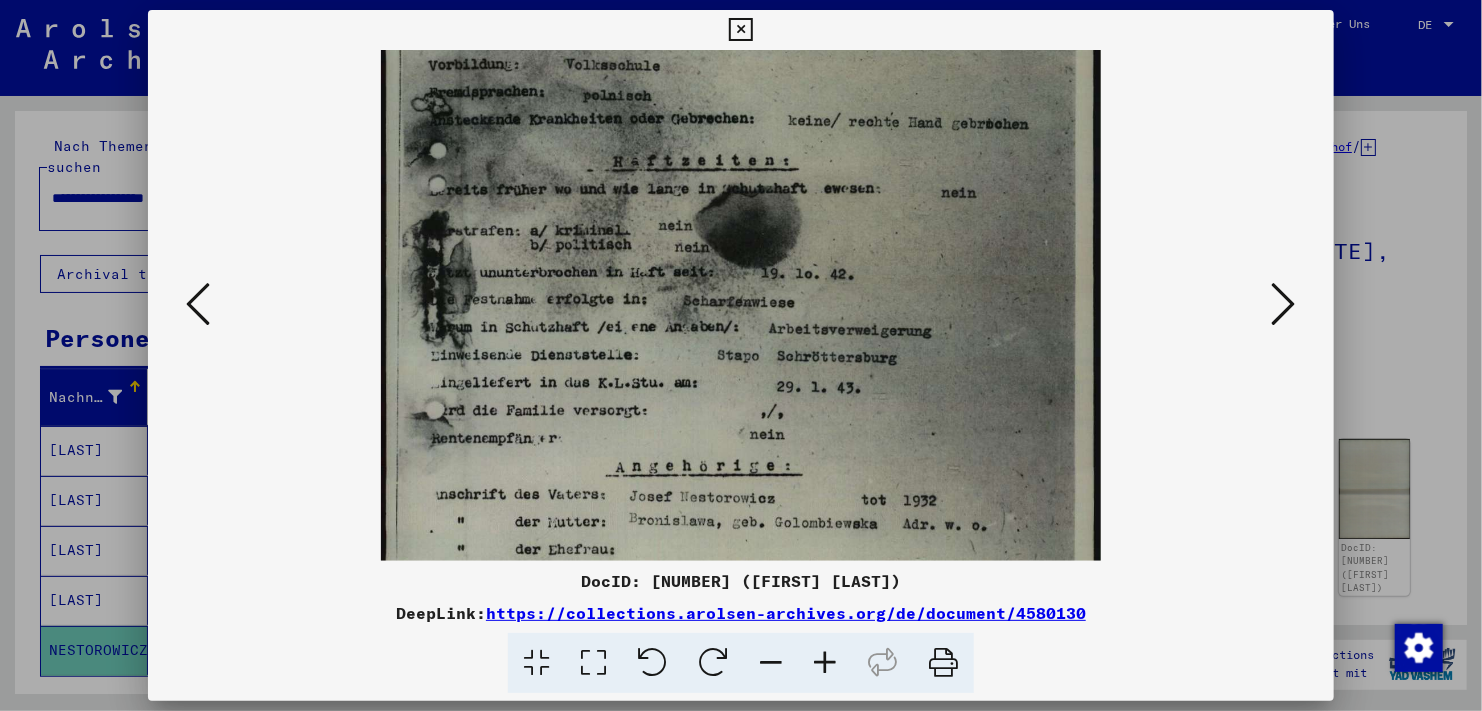 scroll, scrollTop: 278, scrollLeft: 0, axis: vertical 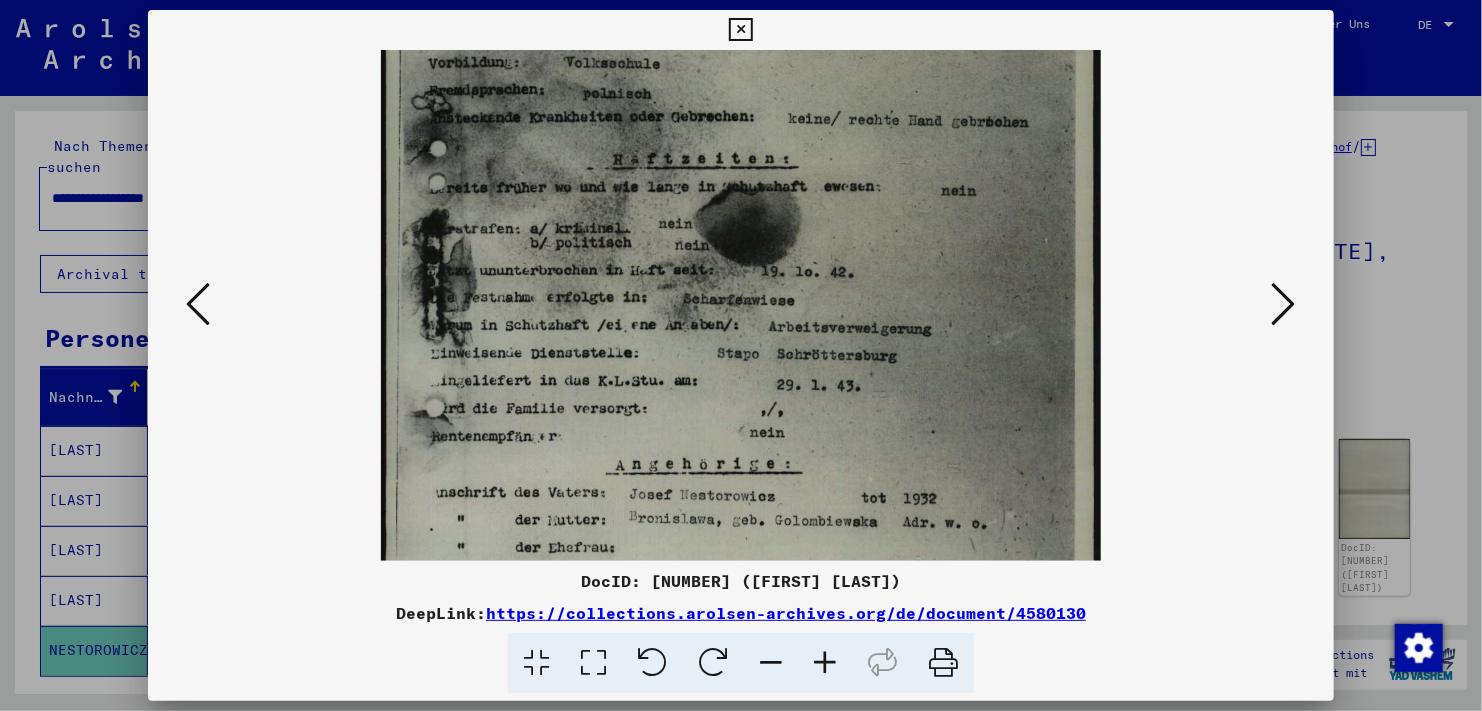 drag, startPoint x: 794, startPoint y: 372, endPoint x: 787, endPoint y: 99, distance: 273.08972 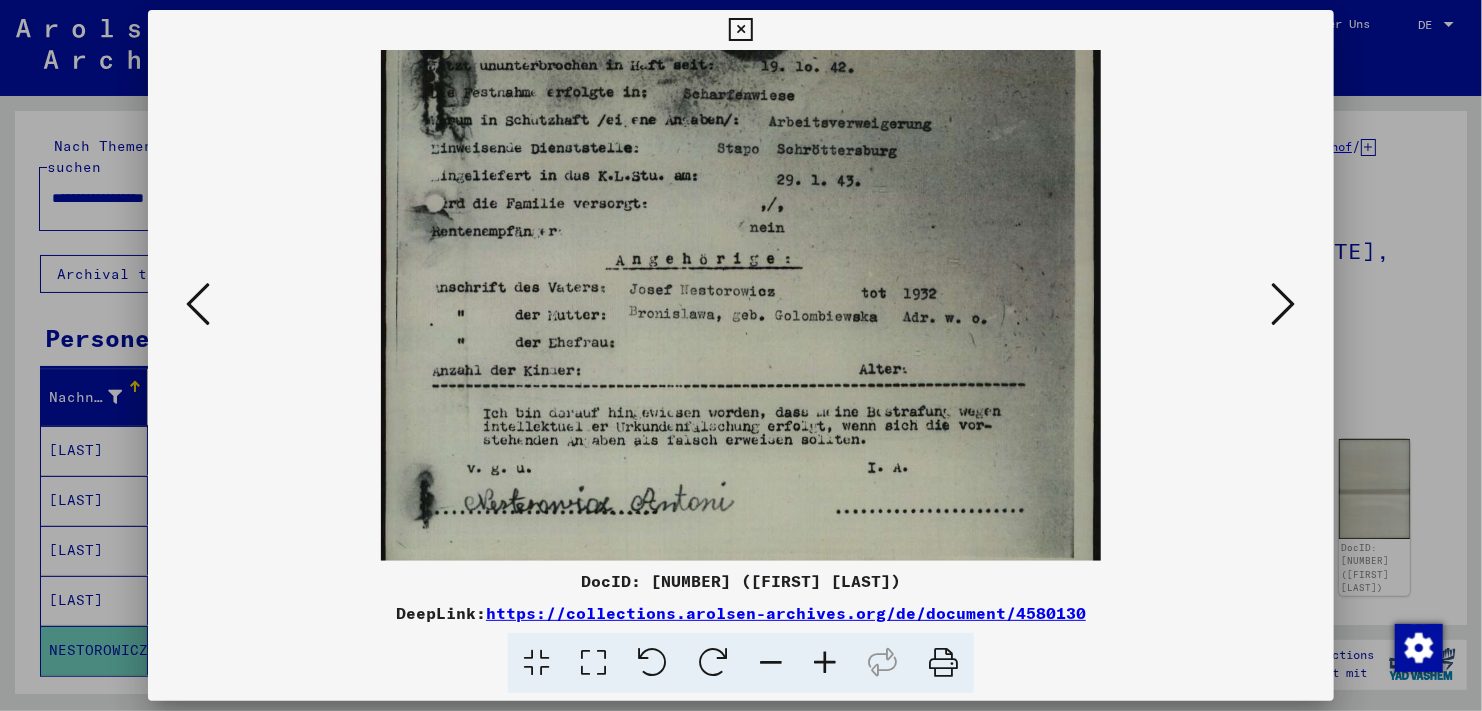 scroll, scrollTop: 496, scrollLeft: 0, axis: vertical 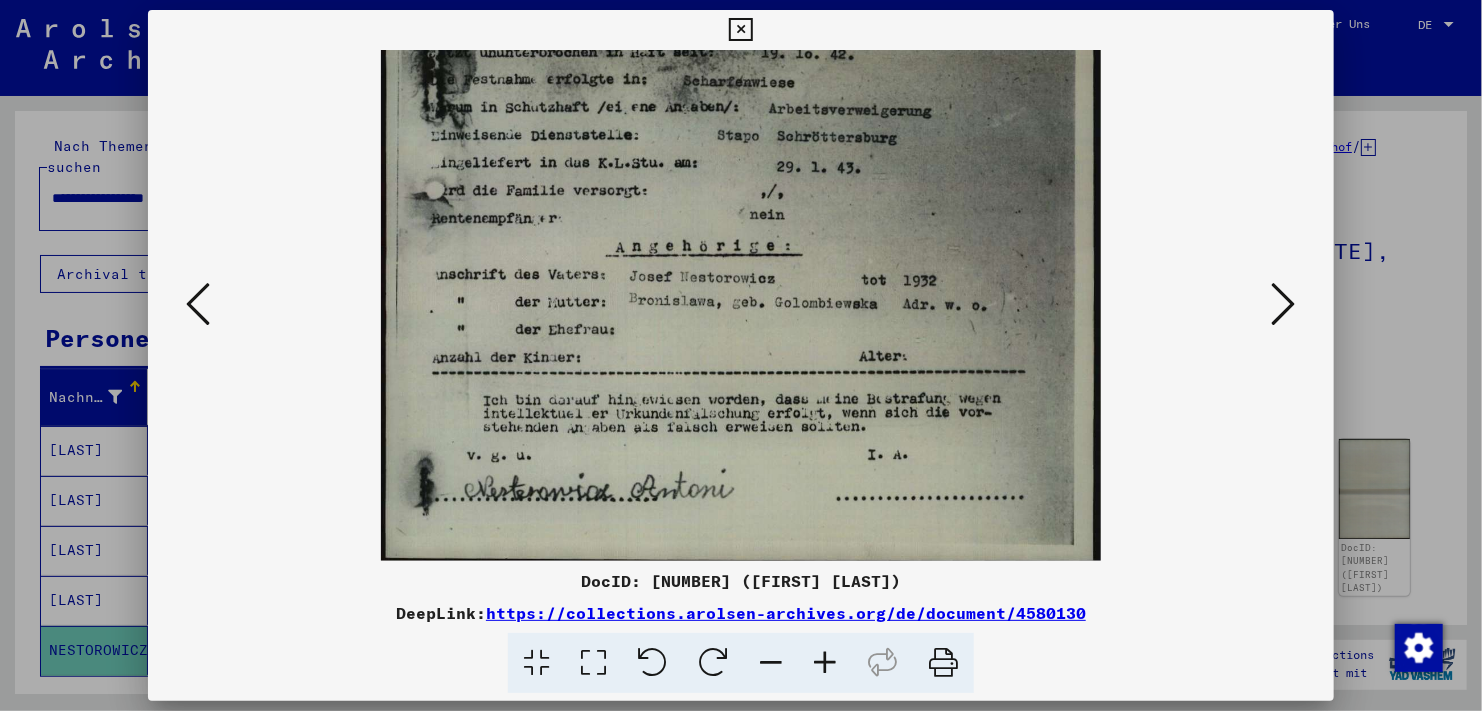 drag, startPoint x: 827, startPoint y: 461, endPoint x: 820, endPoint y: 248, distance: 213.11499 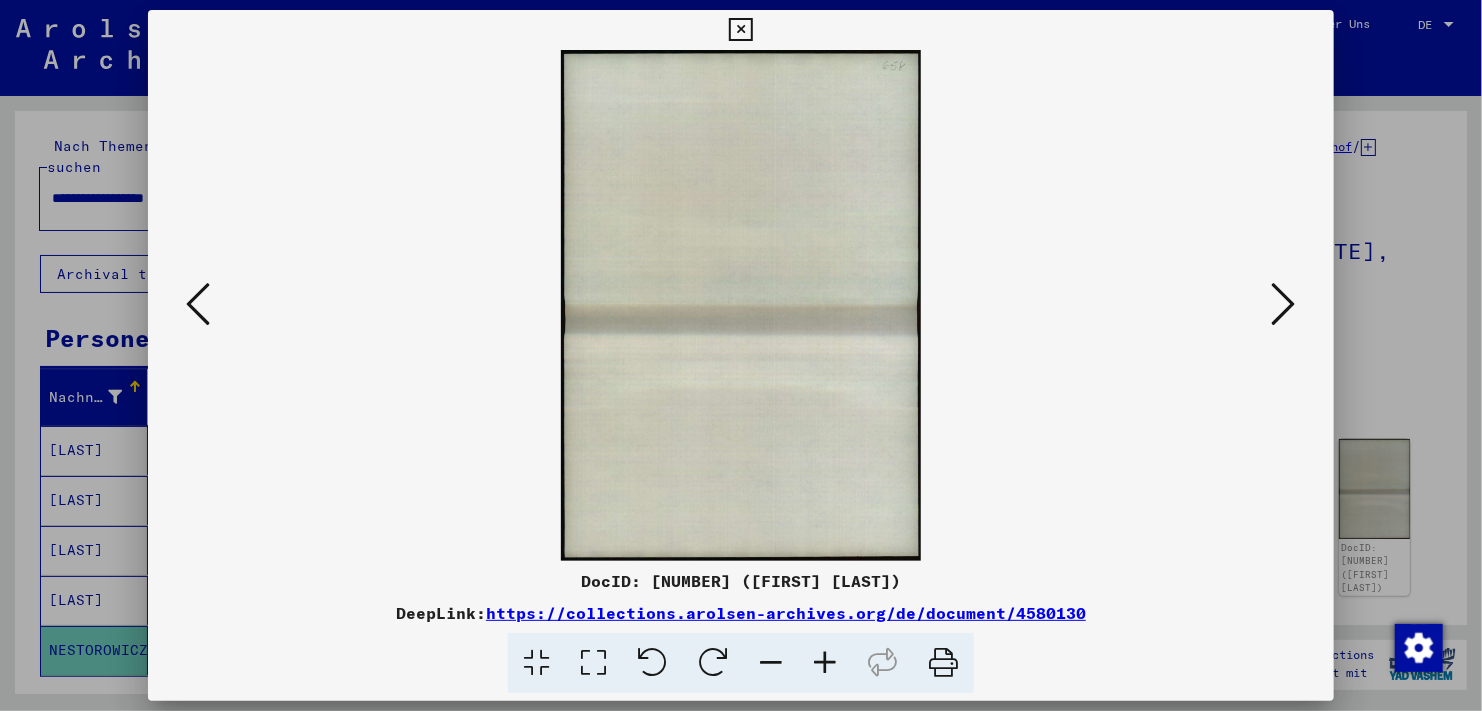 scroll, scrollTop: 0, scrollLeft: 0, axis: both 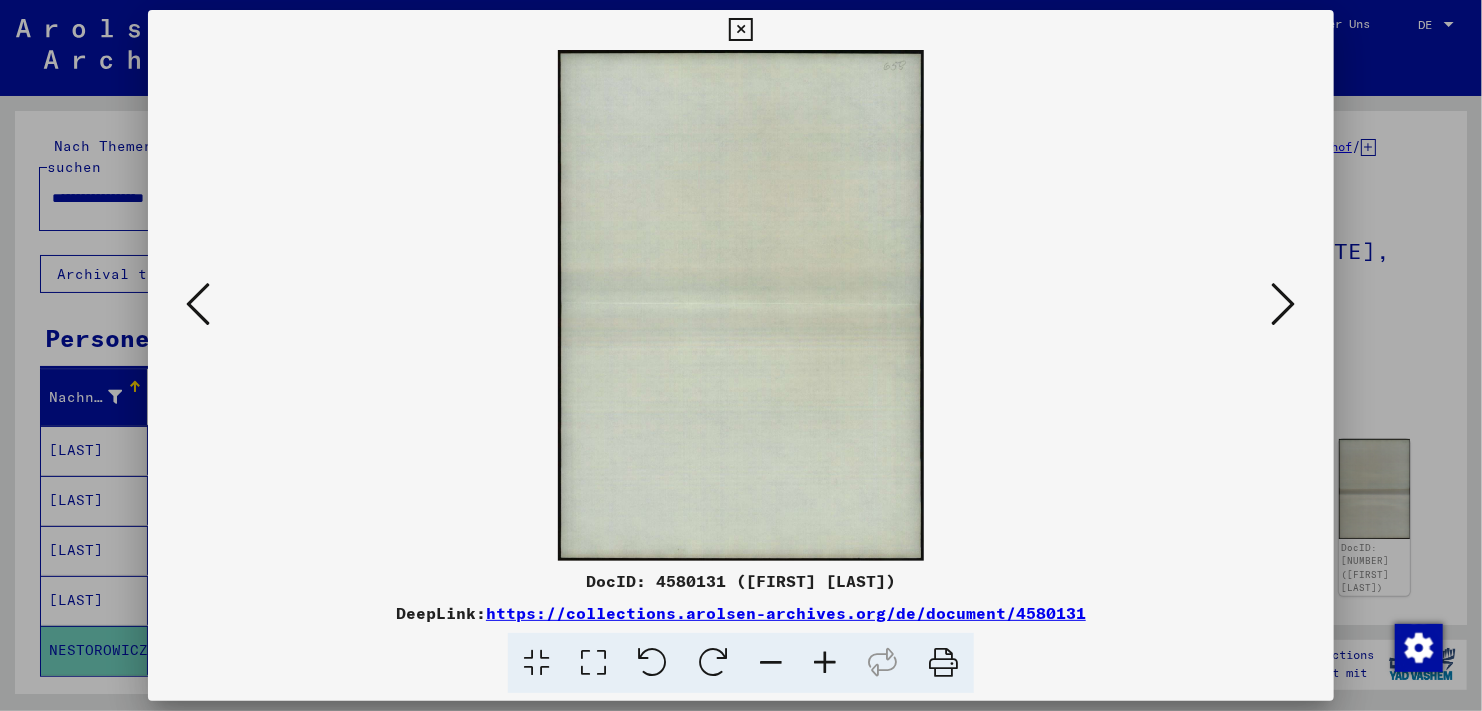 click at bounding box center (1284, 304) 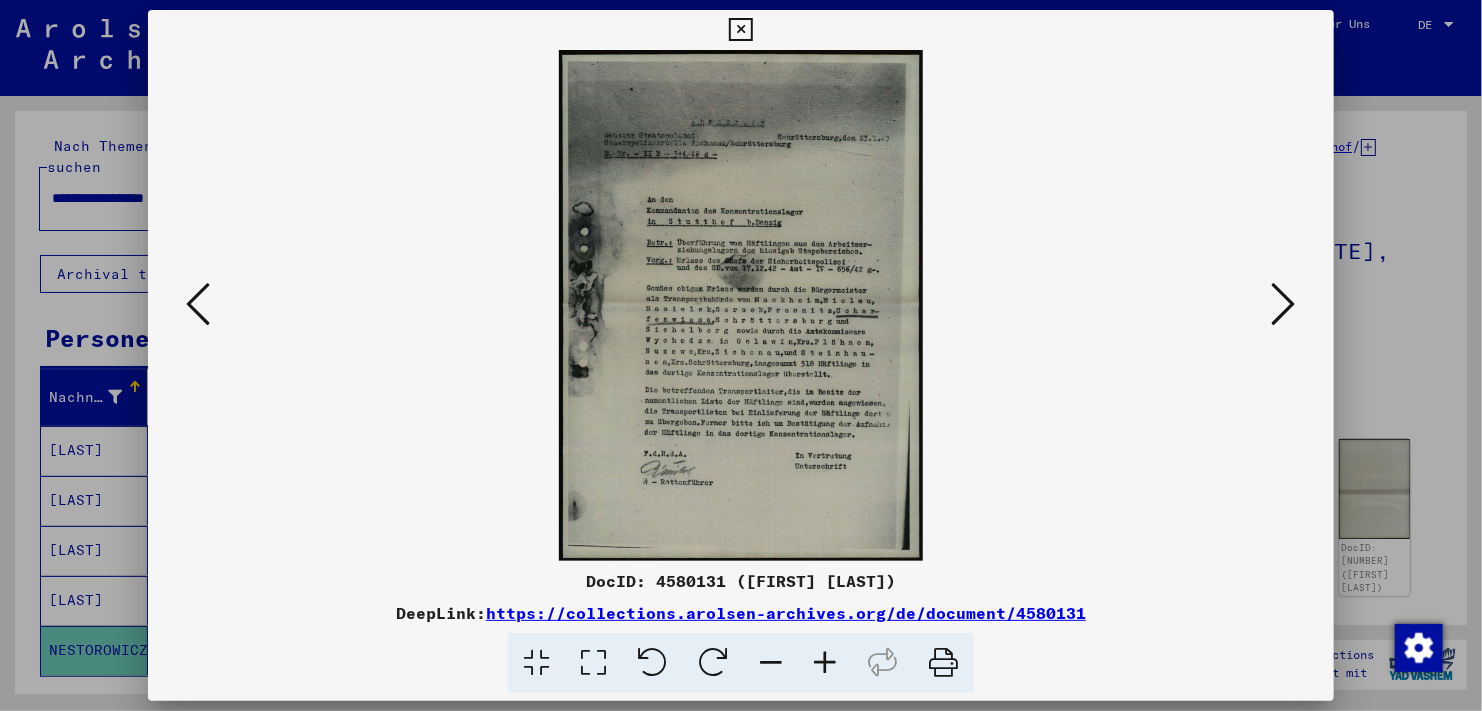 click at bounding box center (825, 663) 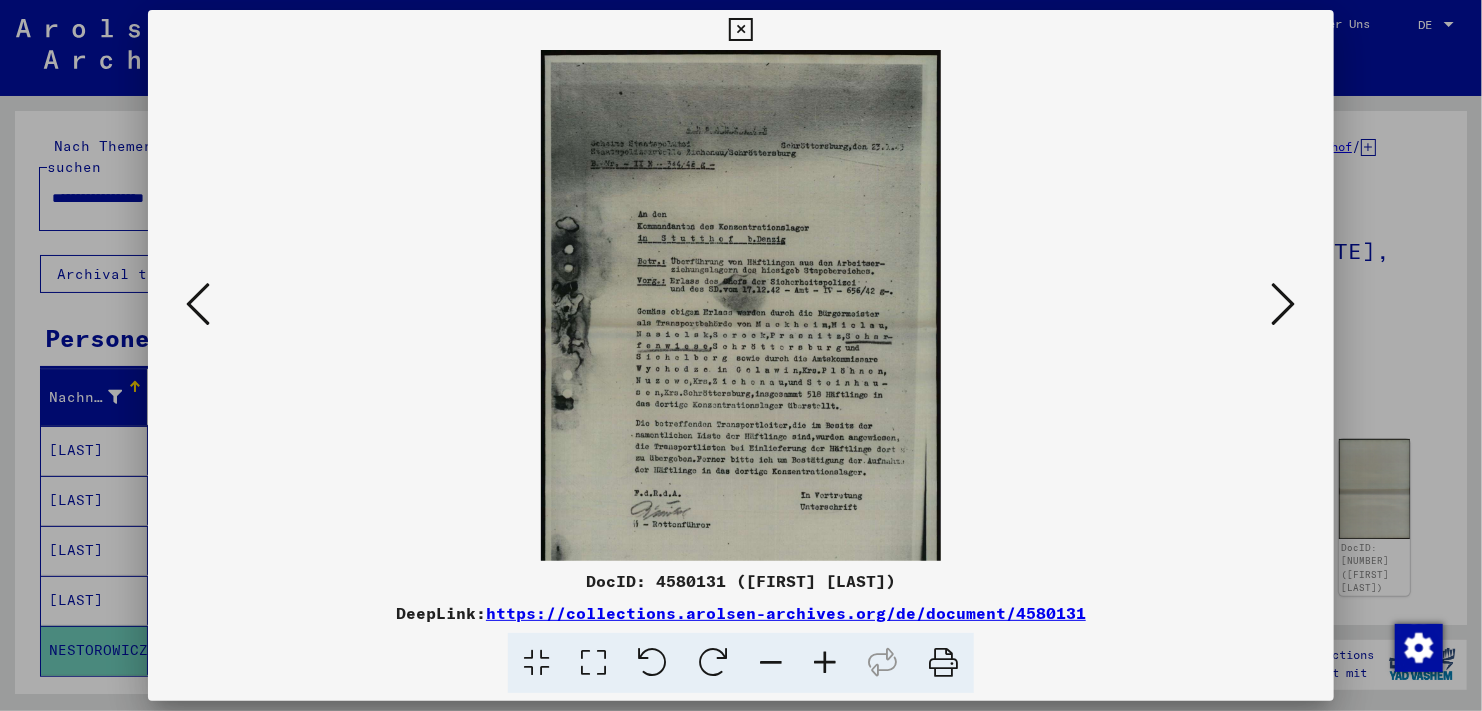 click at bounding box center (825, 663) 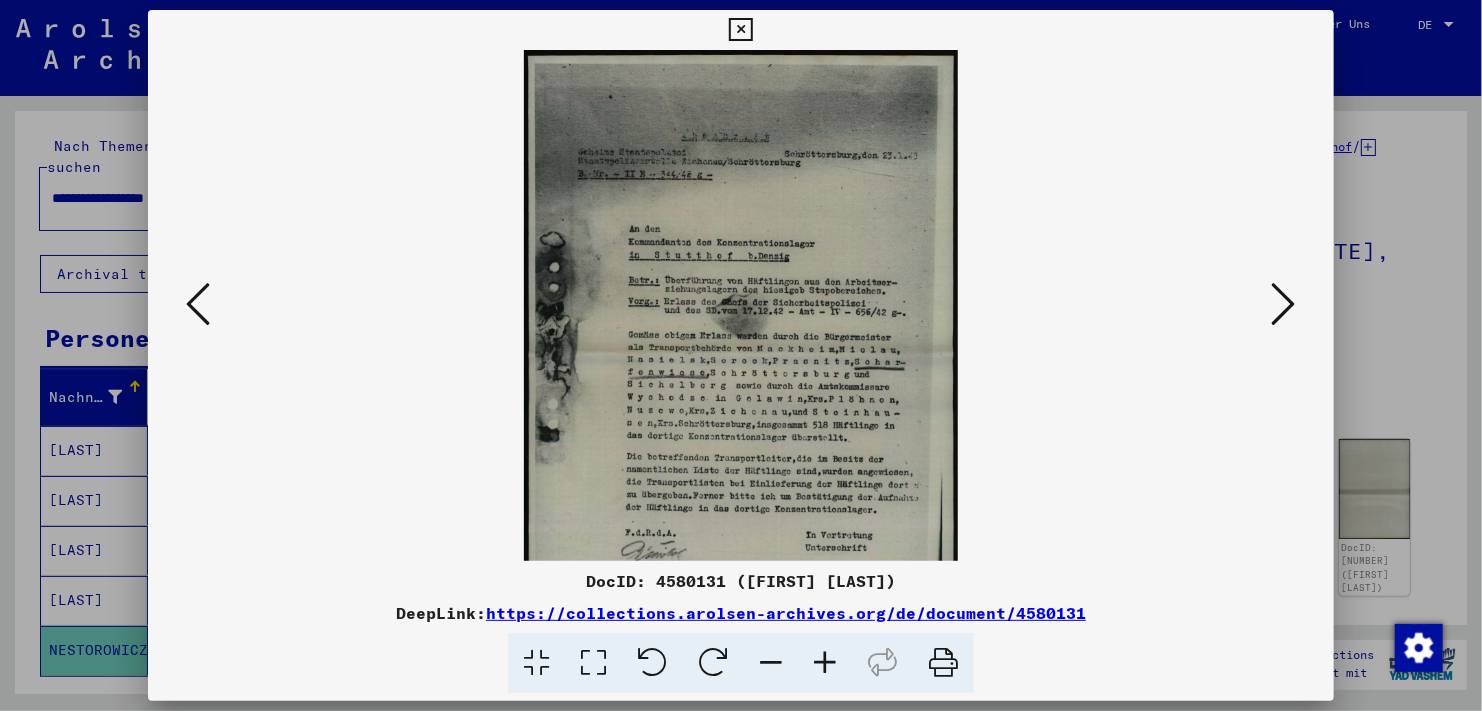 click at bounding box center (825, 663) 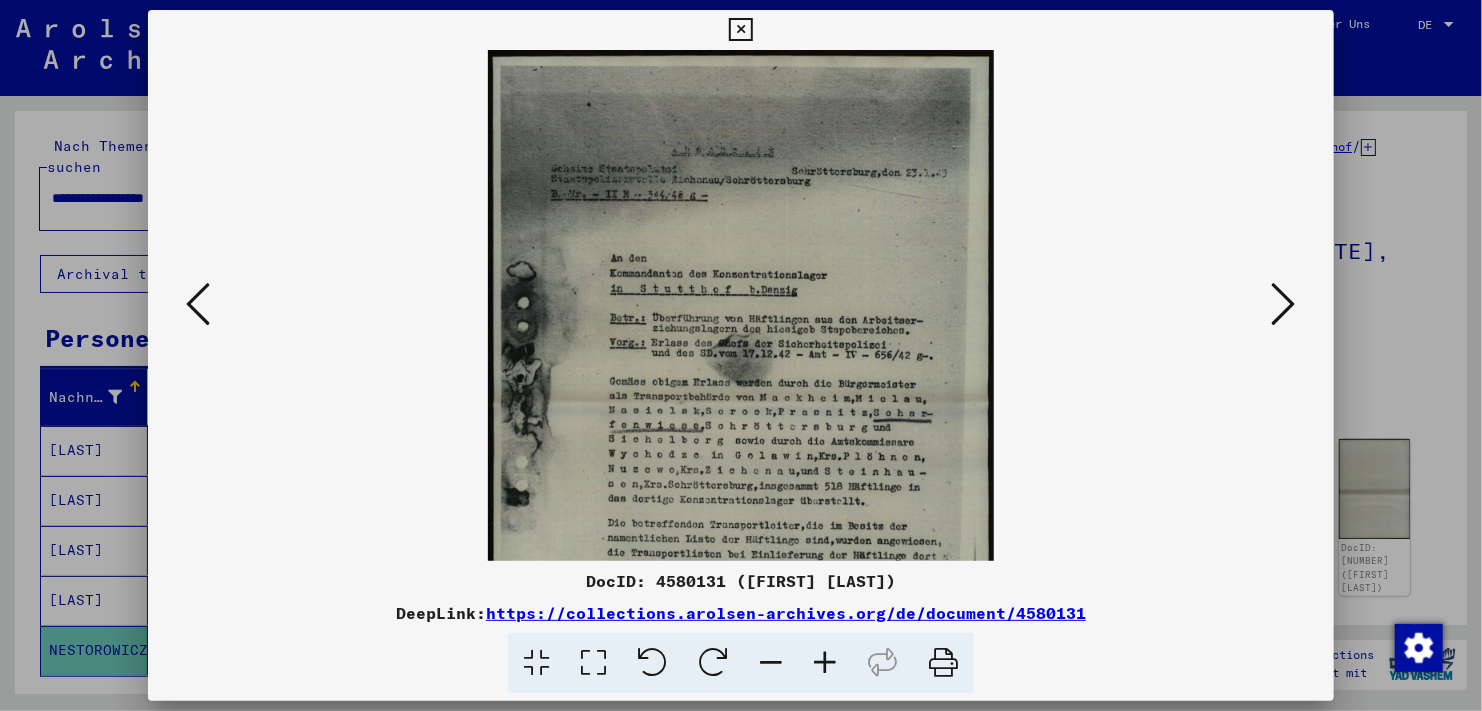 click at bounding box center [825, 663] 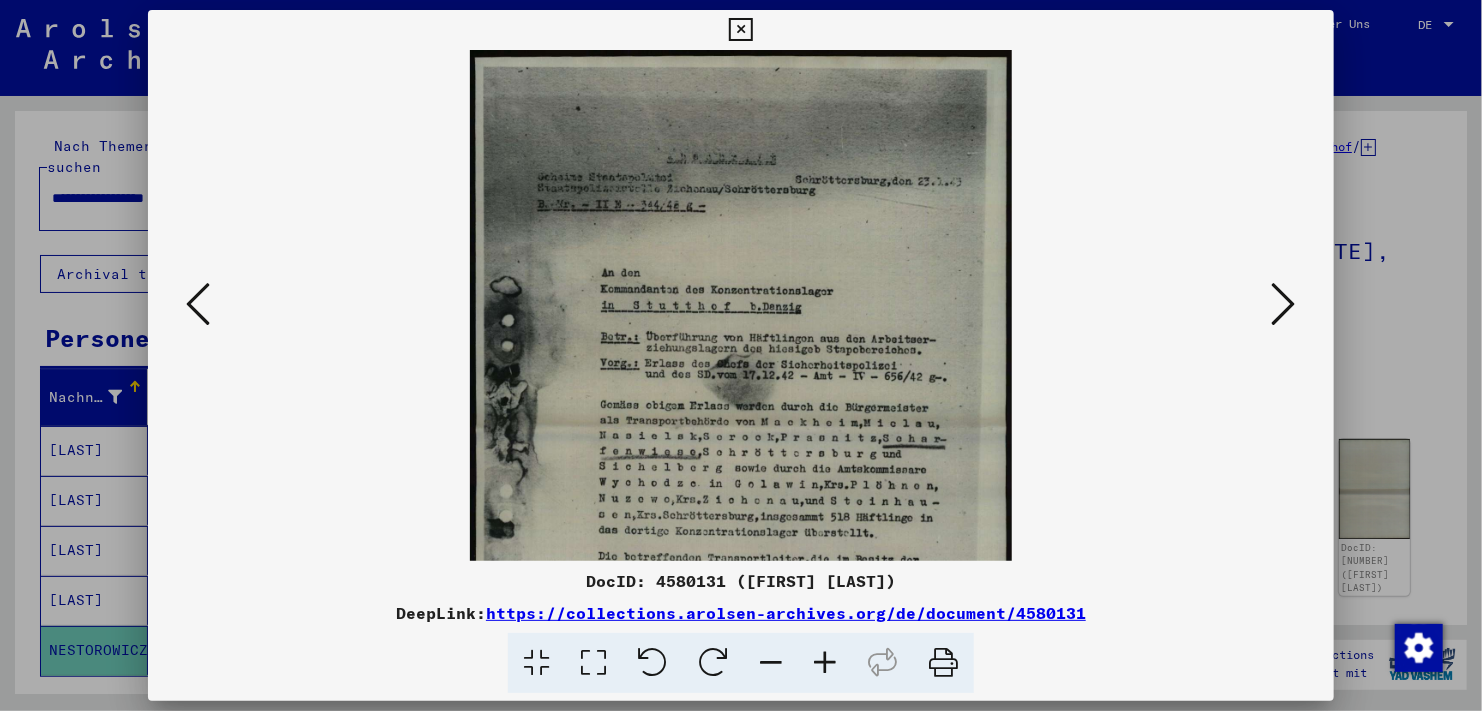click at bounding box center [825, 663] 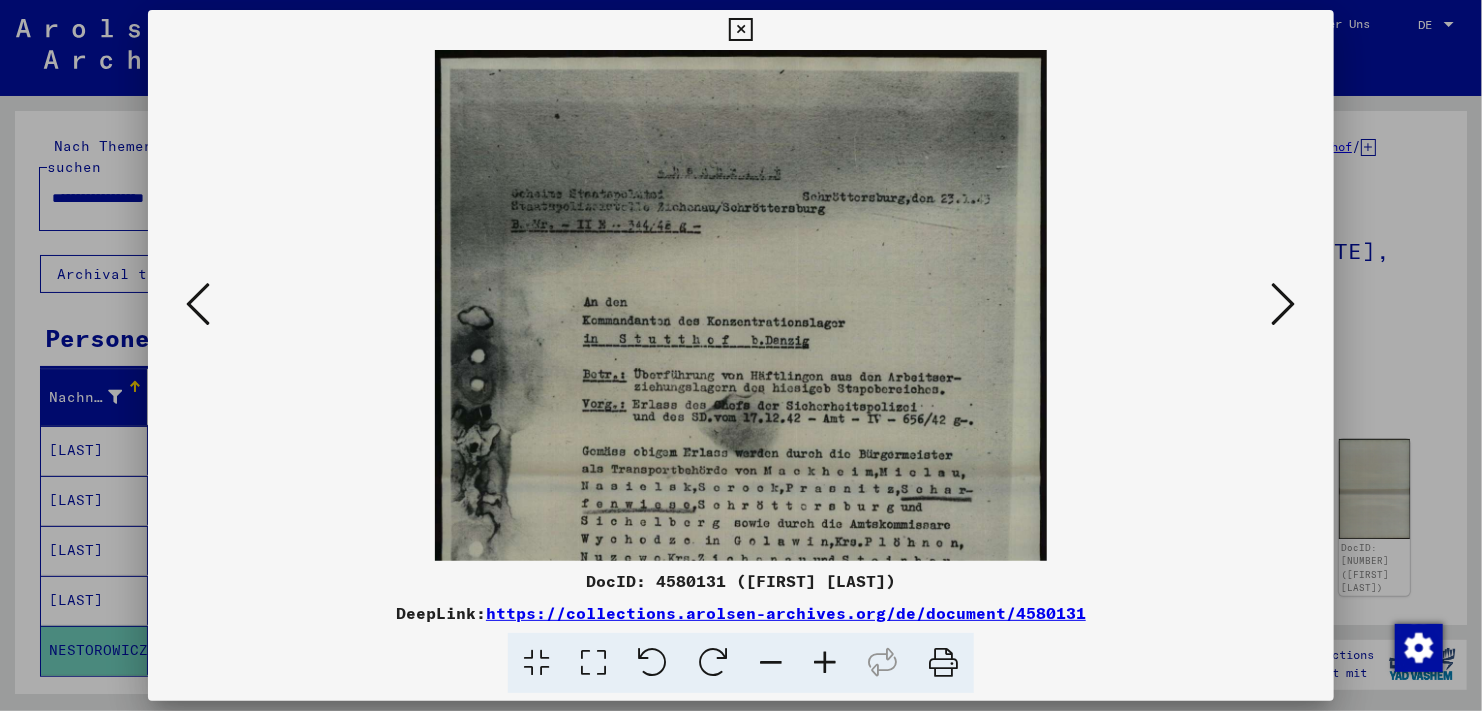 click at bounding box center [825, 663] 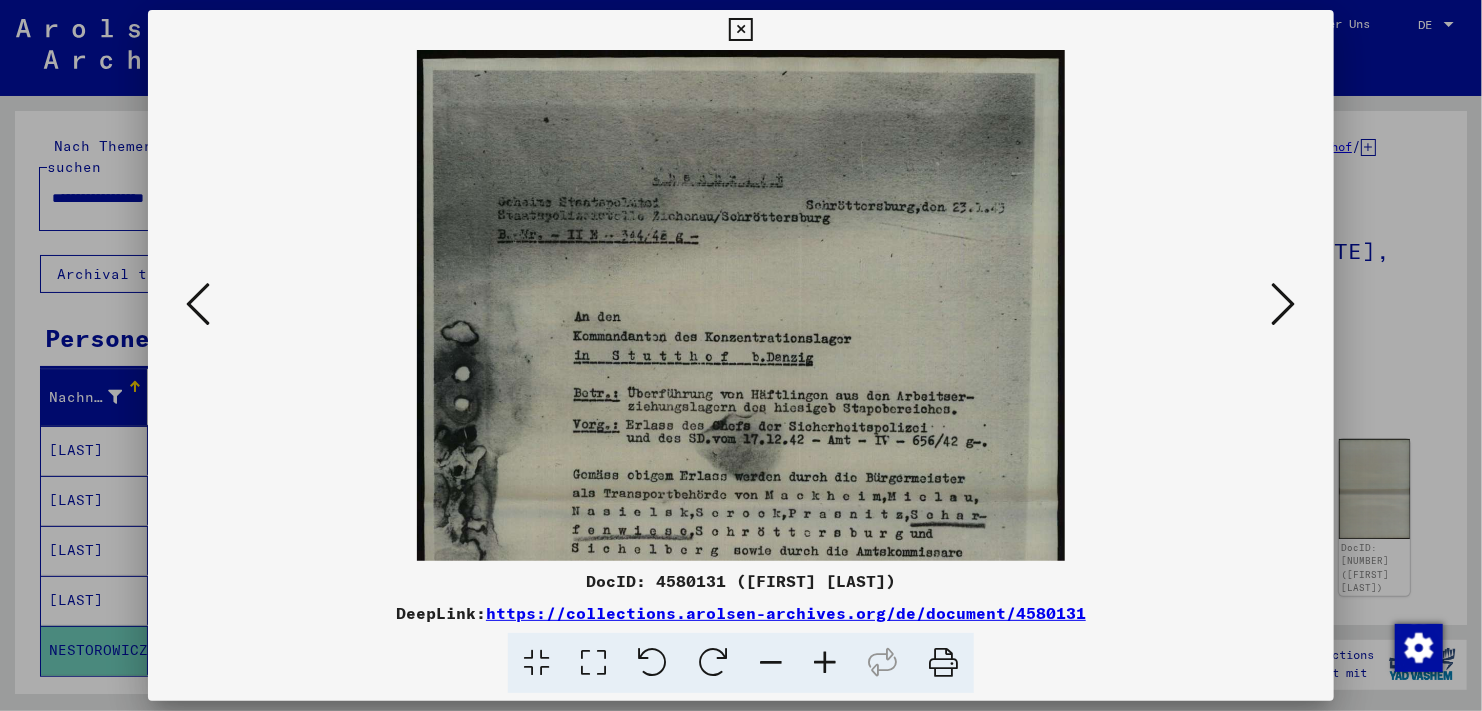 click at bounding box center (825, 663) 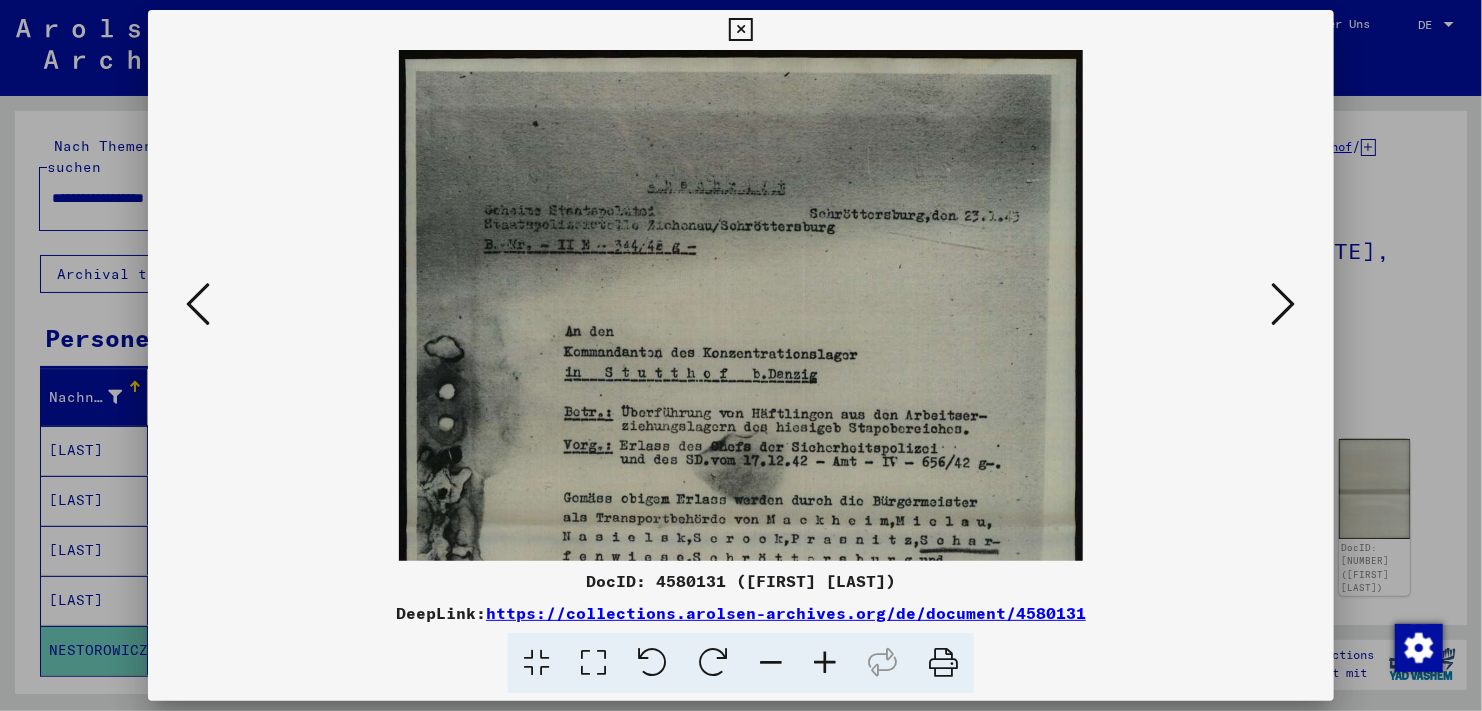 click at bounding box center [825, 663] 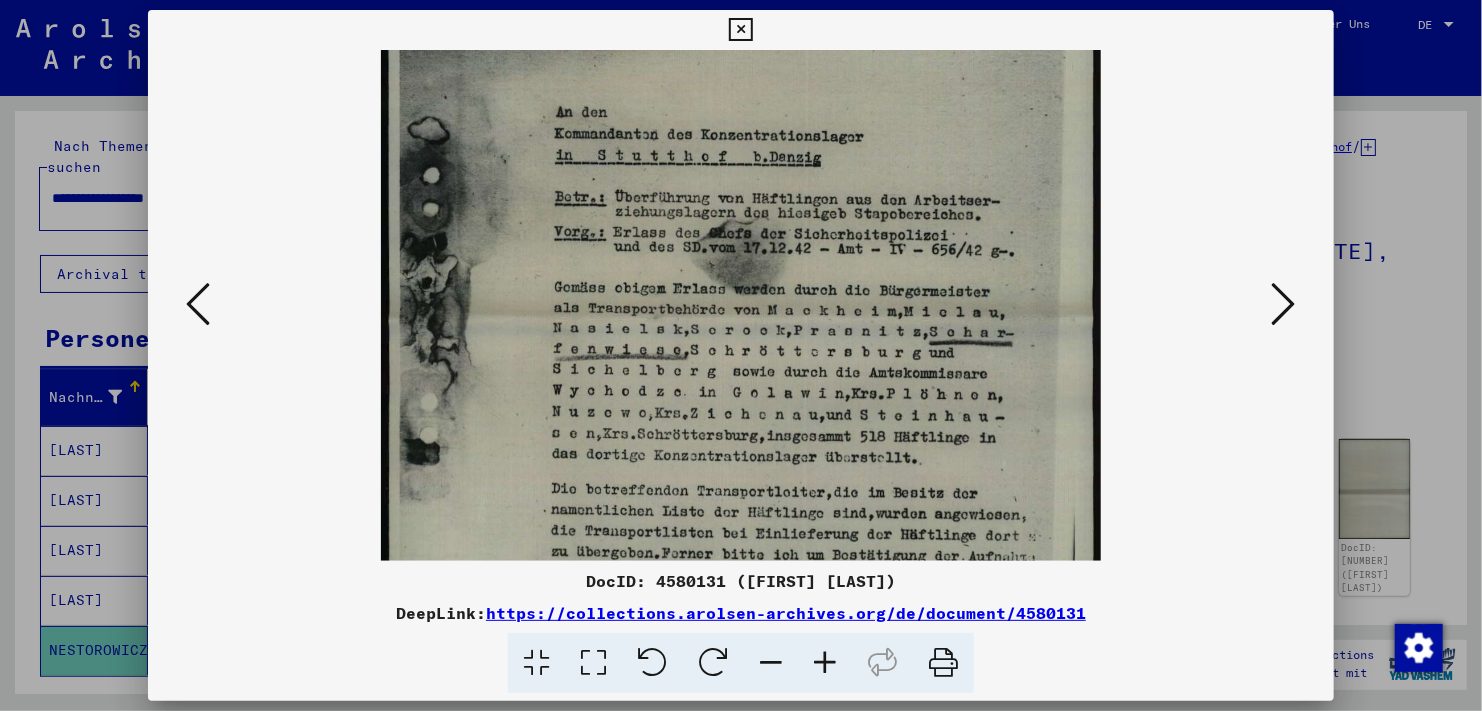scroll, scrollTop: 260, scrollLeft: 0, axis: vertical 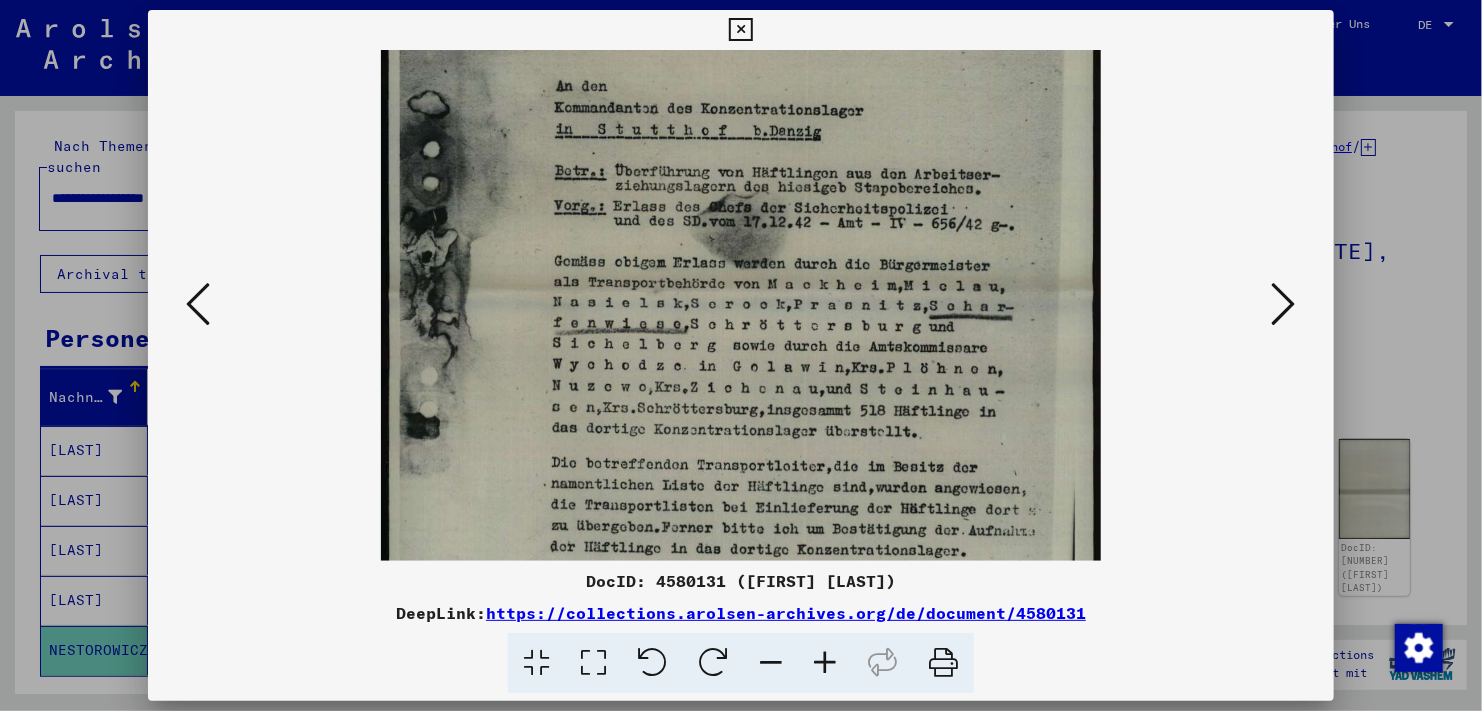drag, startPoint x: 769, startPoint y: 384, endPoint x: 751, endPoint y: 129, distance: 255.6345 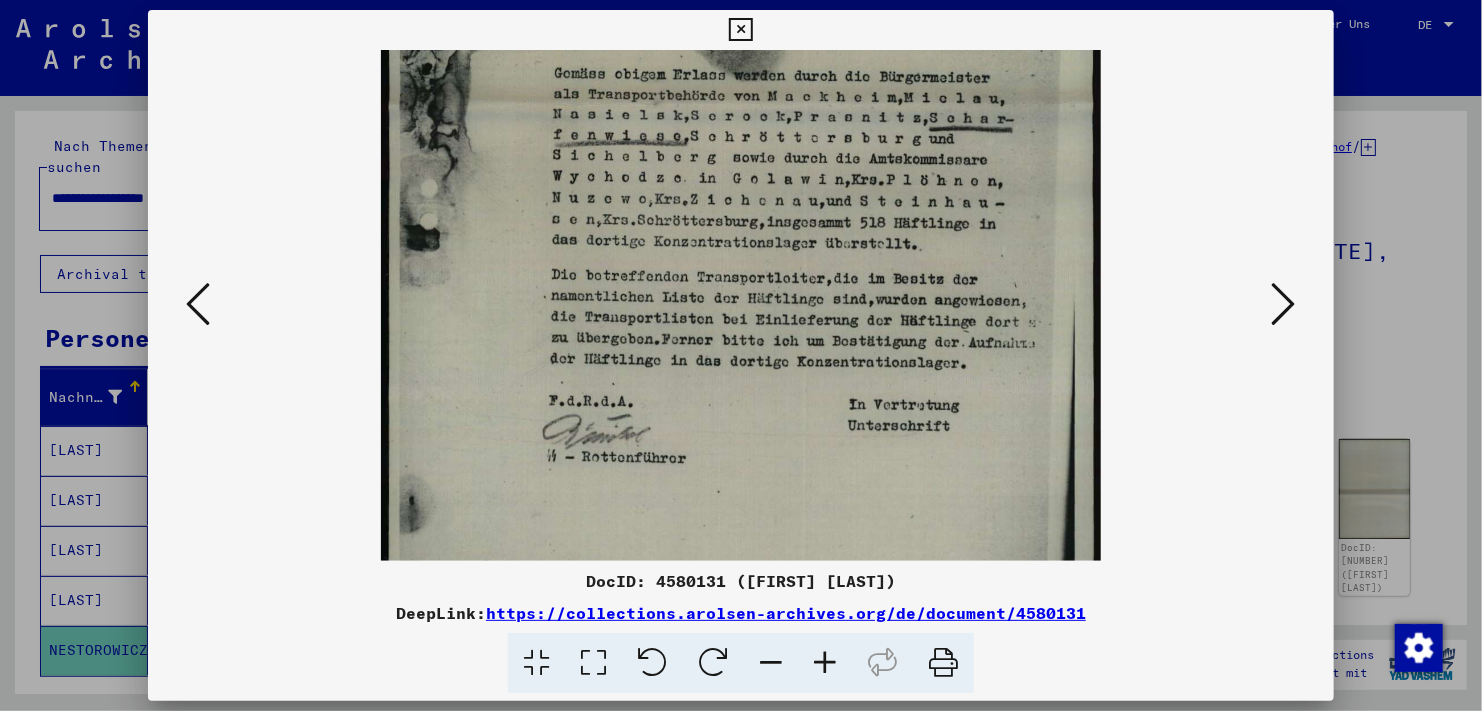 scroll, scrollTop: 500, scrollLeft: 0, axis: vertical 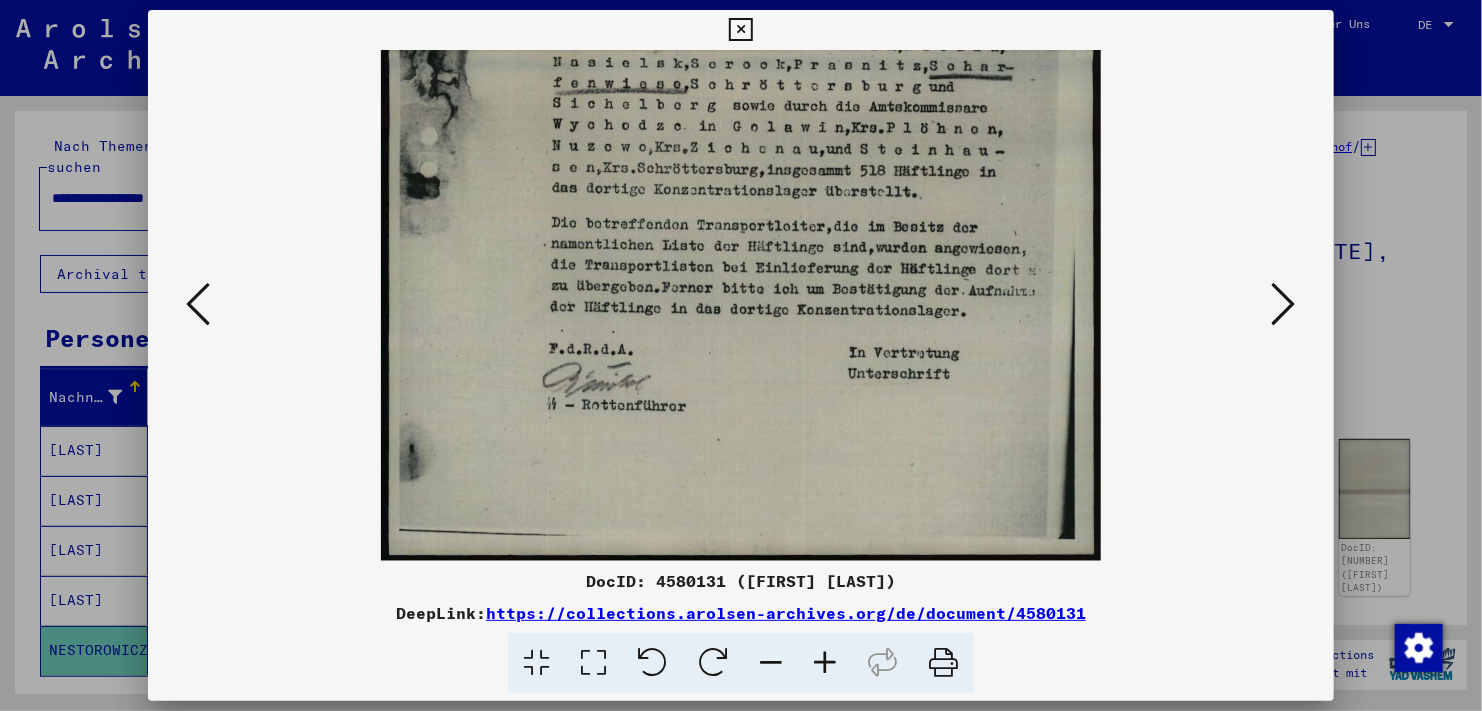 drag, startPoint x: 855, startPoint y: 436, endPoint x: 852, endPoint y: 142, distance: 294.01532 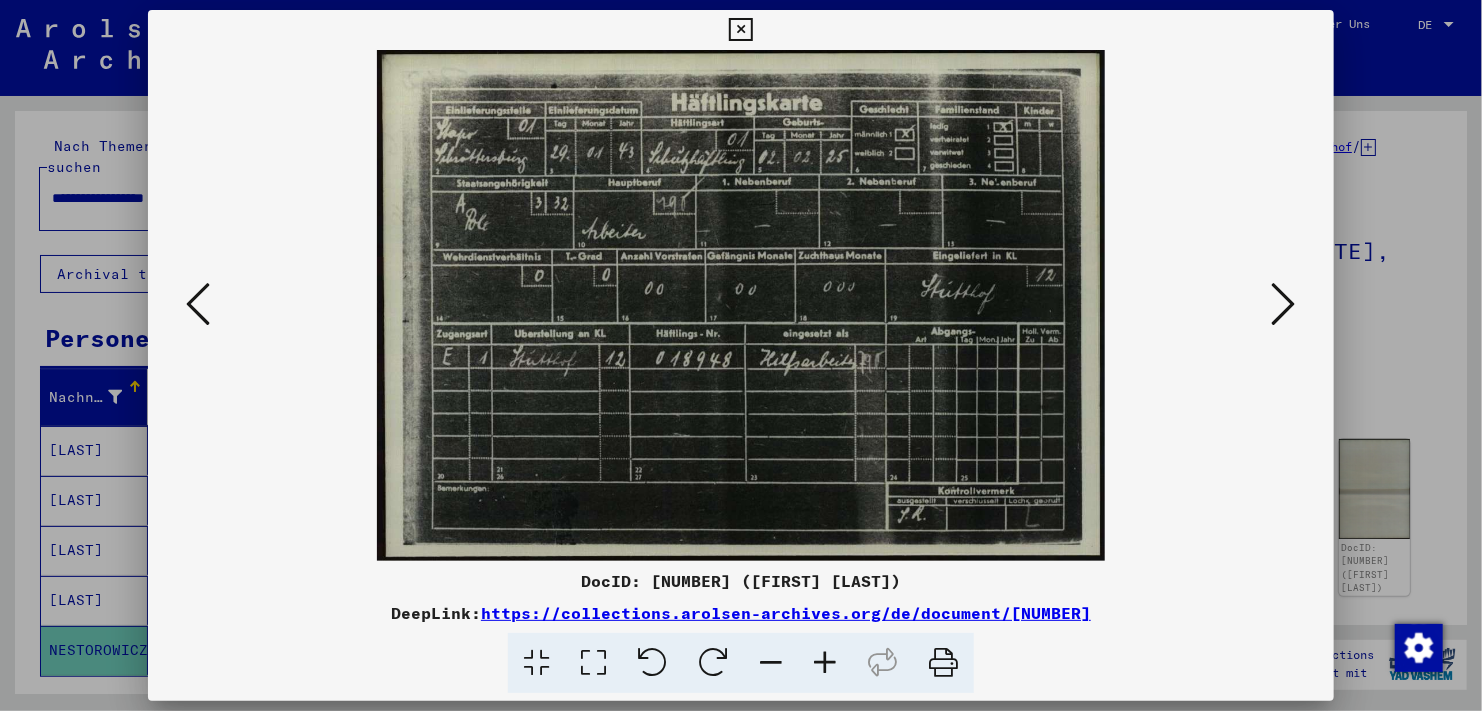 scroll, scrollTop: 0, scrollLeft: 0, axis: both 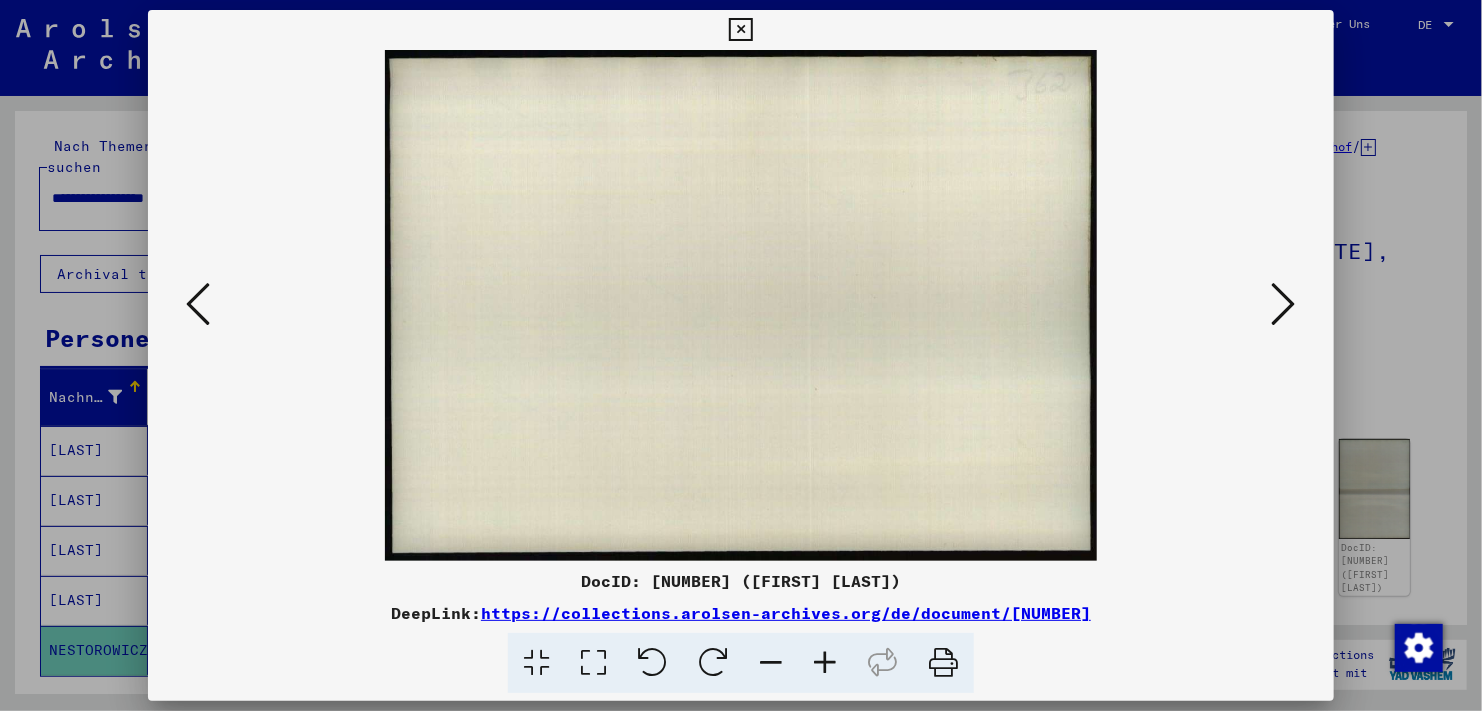 click at bounding box center (1284, 304) 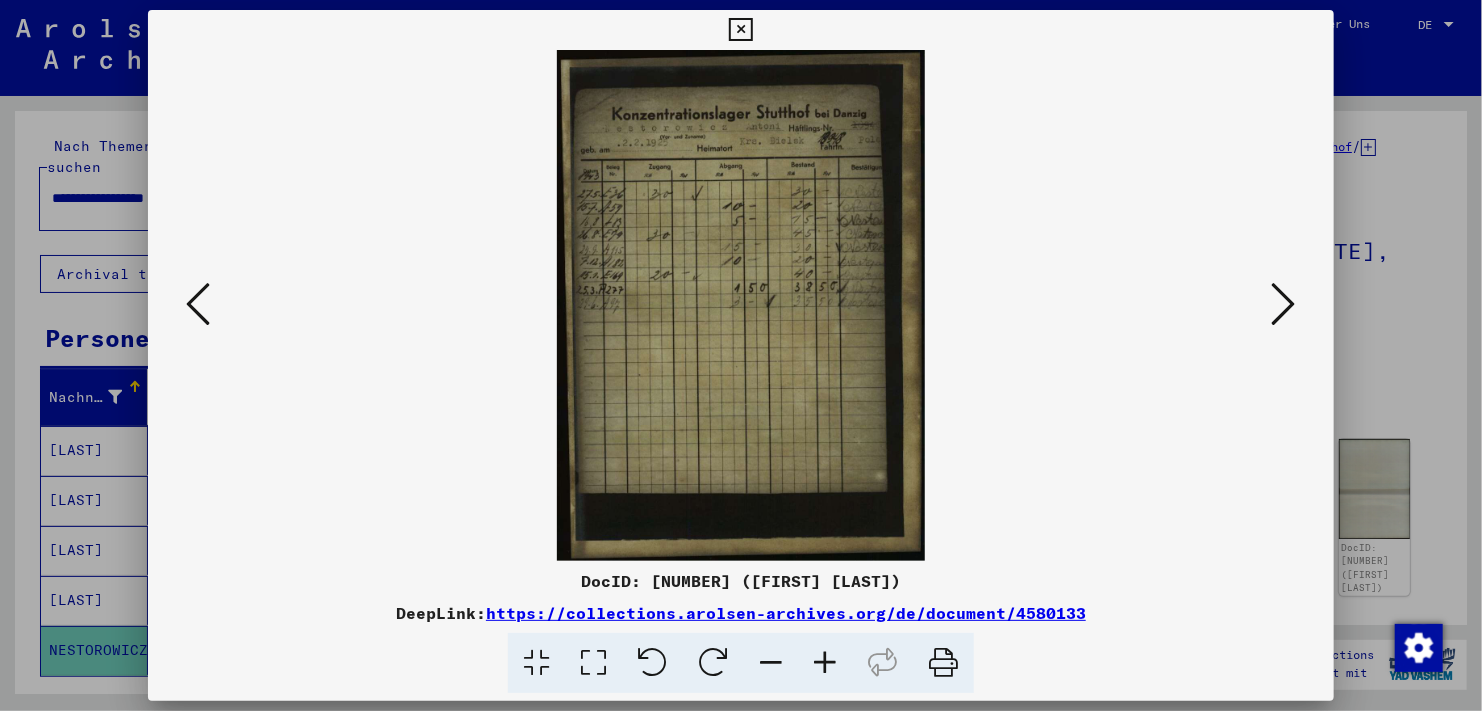 click at bounding box center (1284, 304) 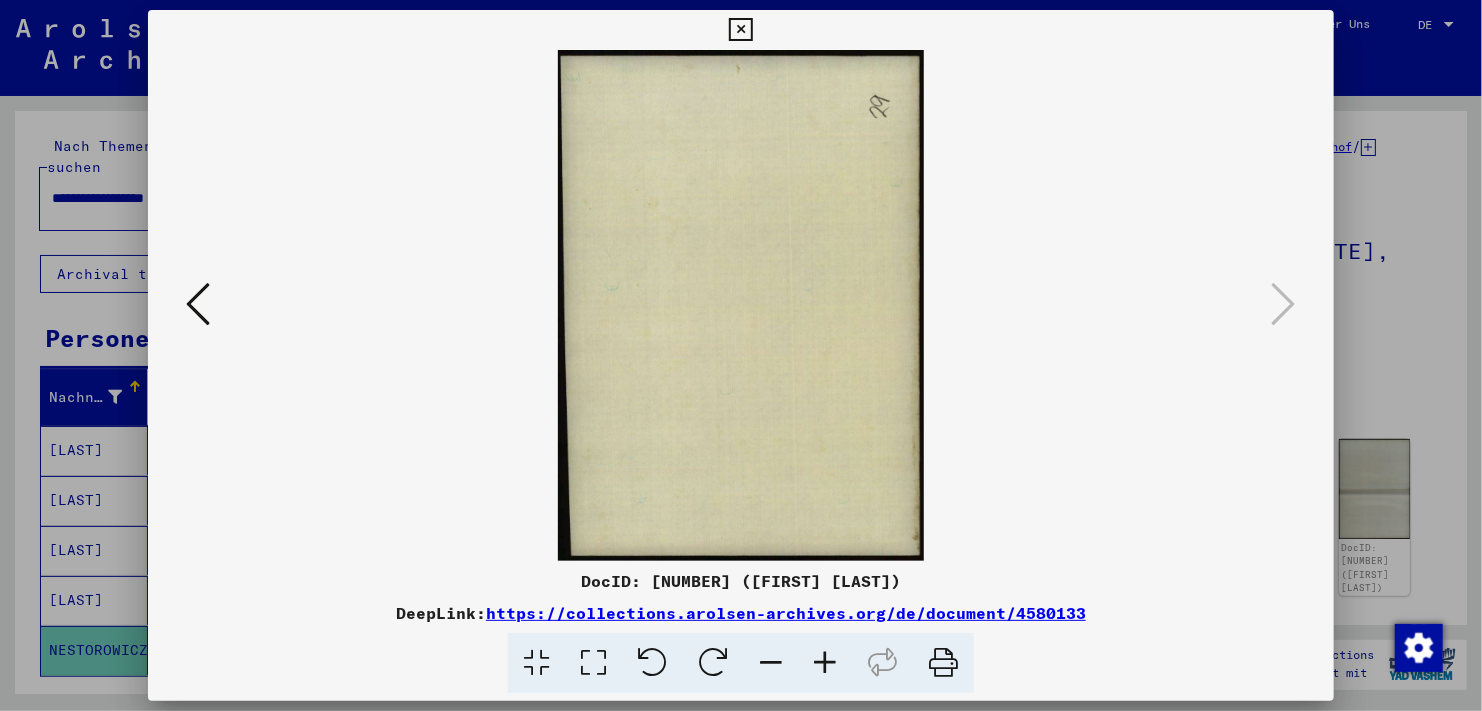 click at bounding box center [740, 30] 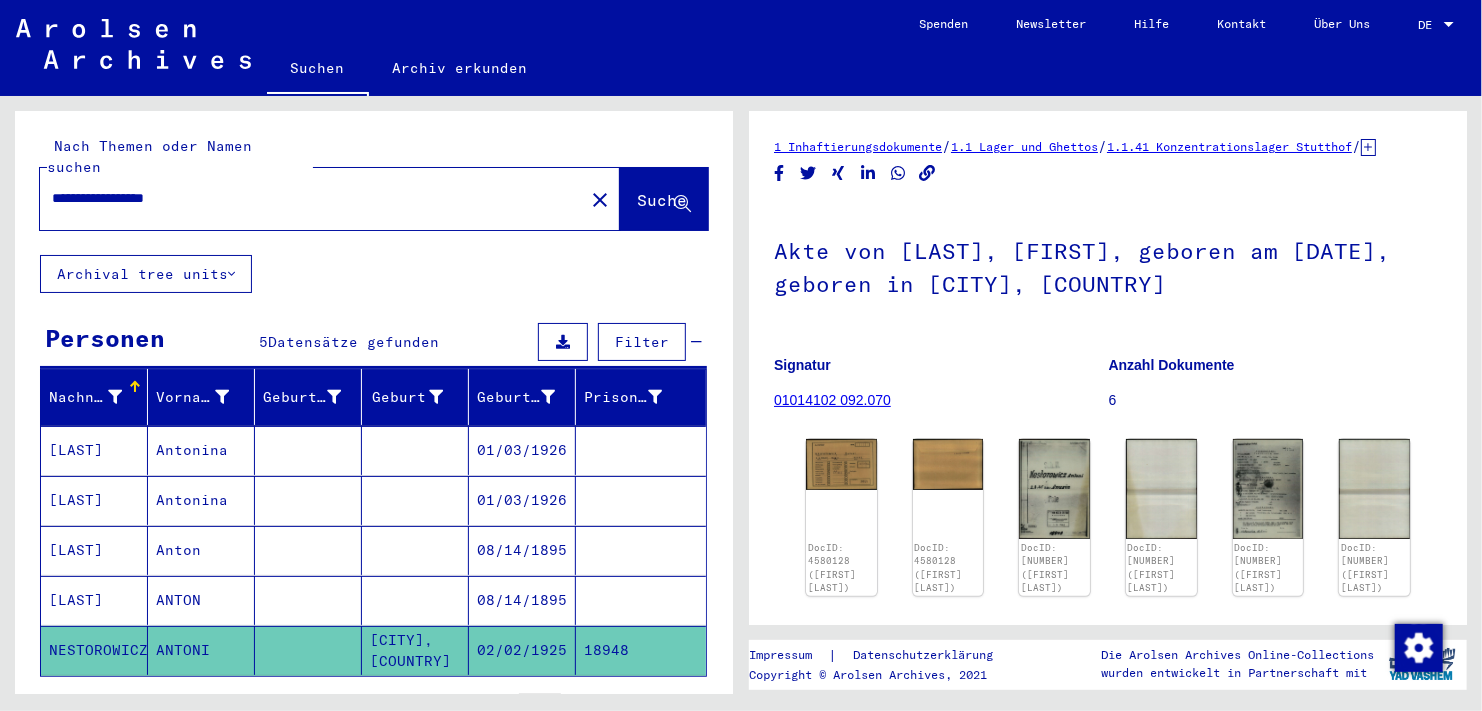click on "[LAST]" at bounding box center (94, 650) 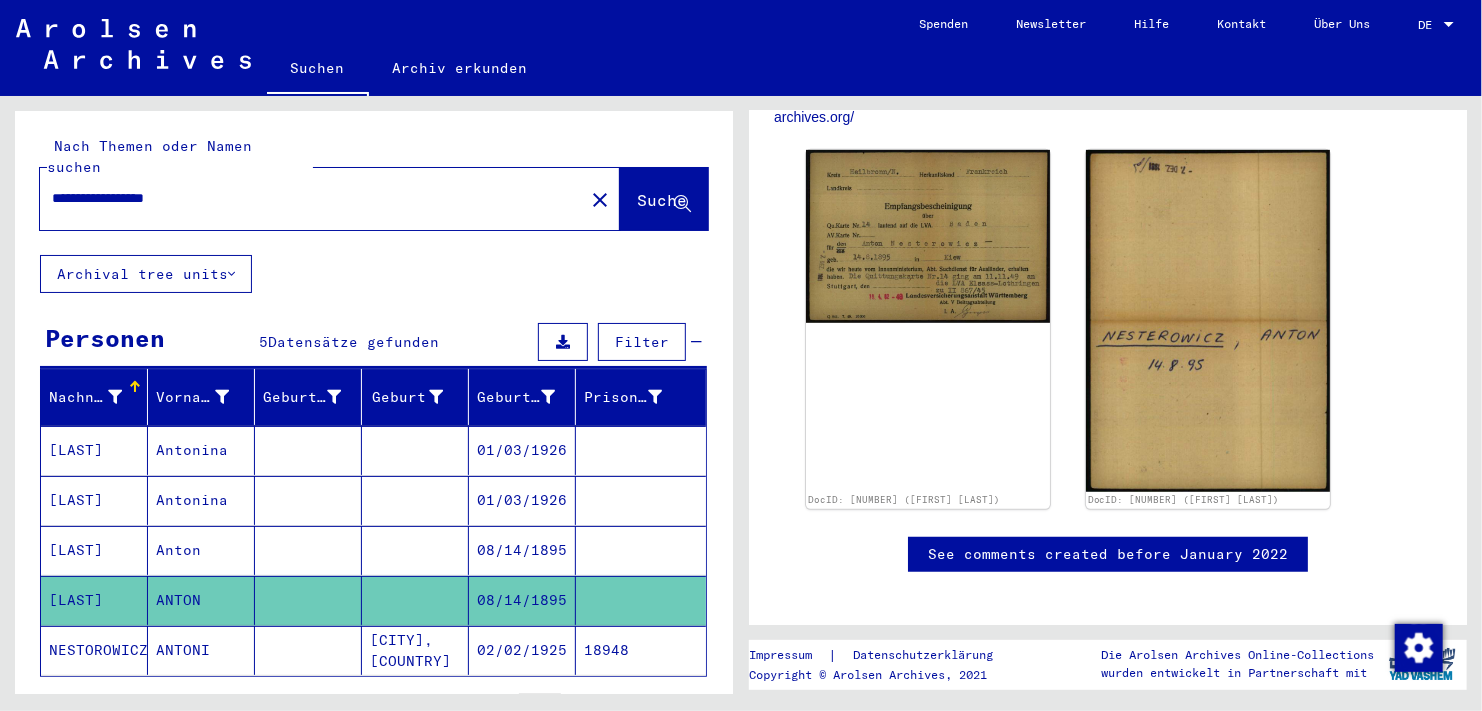 scroll, scrollTop: 500, scrollLeft: 0, axis: vertical 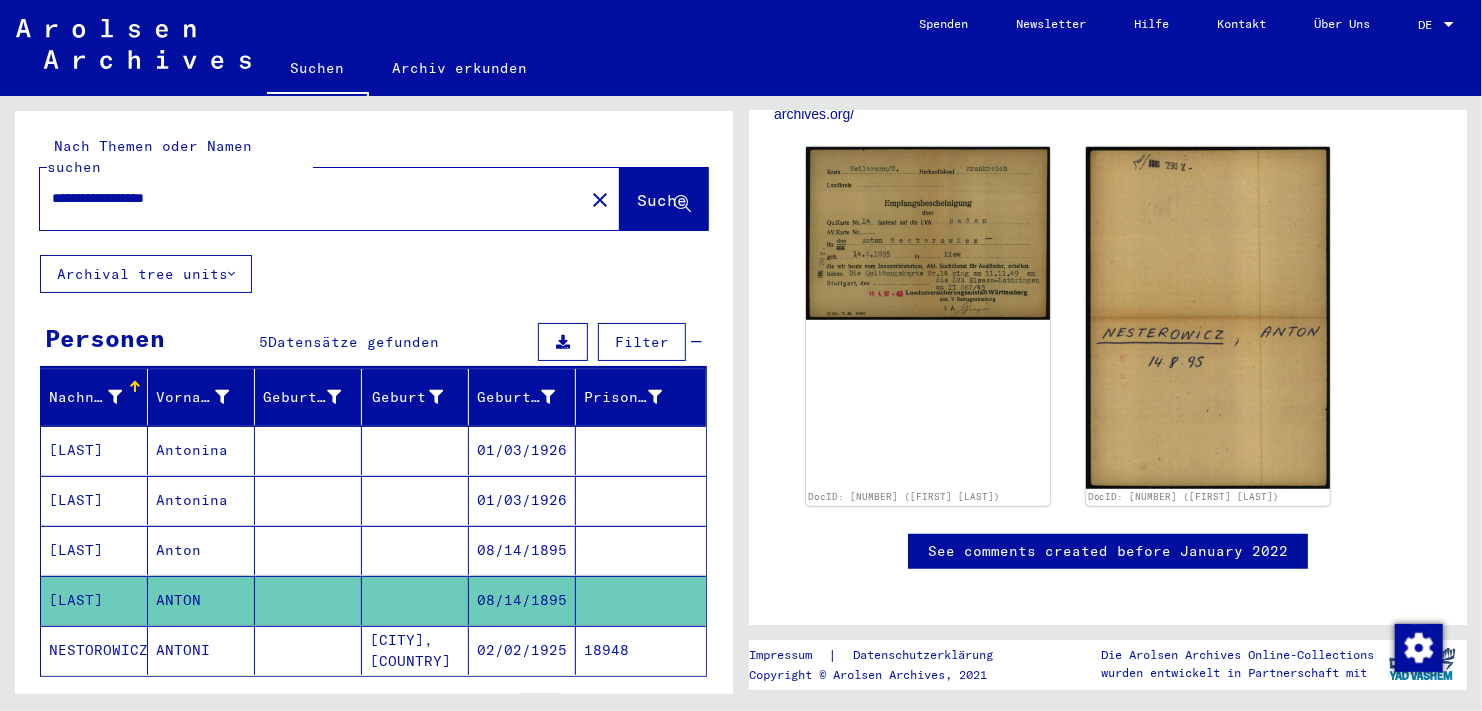 click on "[LAST]" at bounding box center [94, 600] 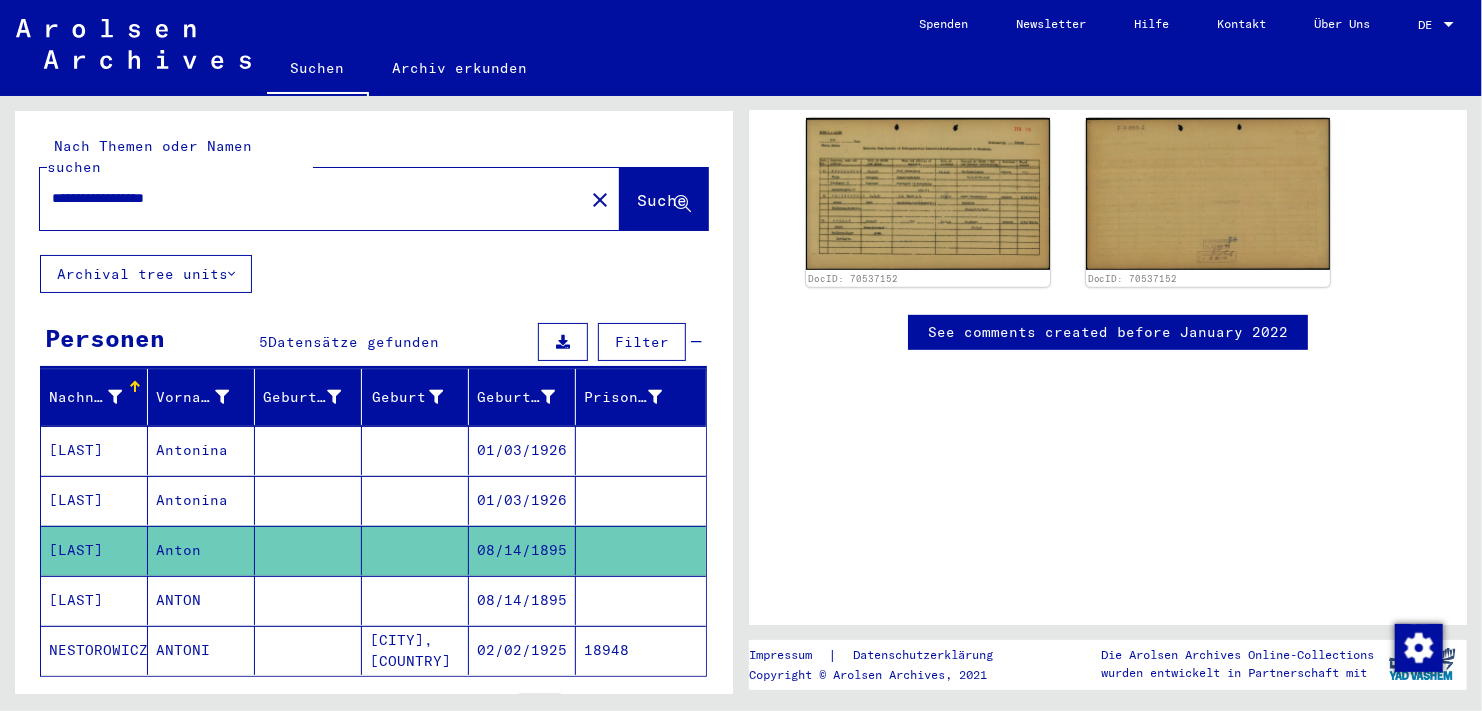 scroll, scrollTop: 400, scrollLeft: 0, axis: vertical 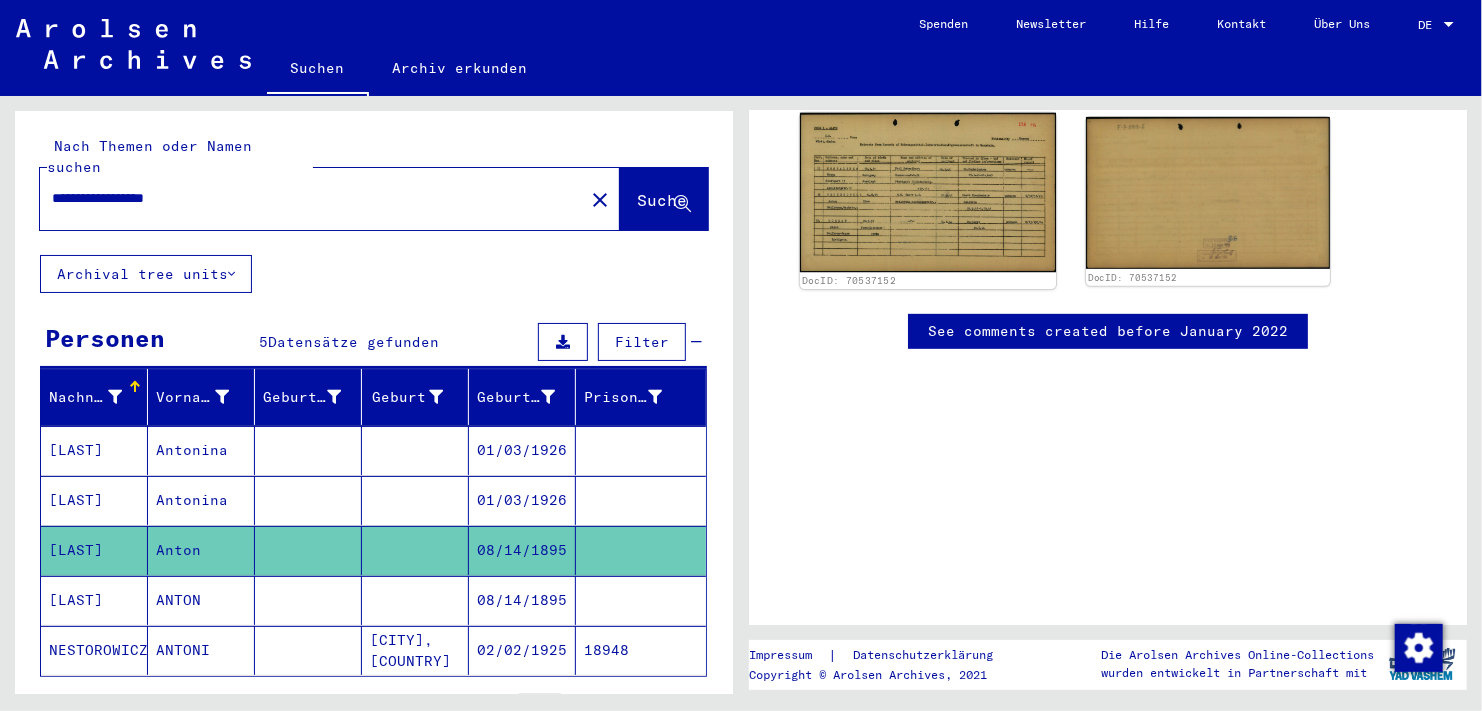 click 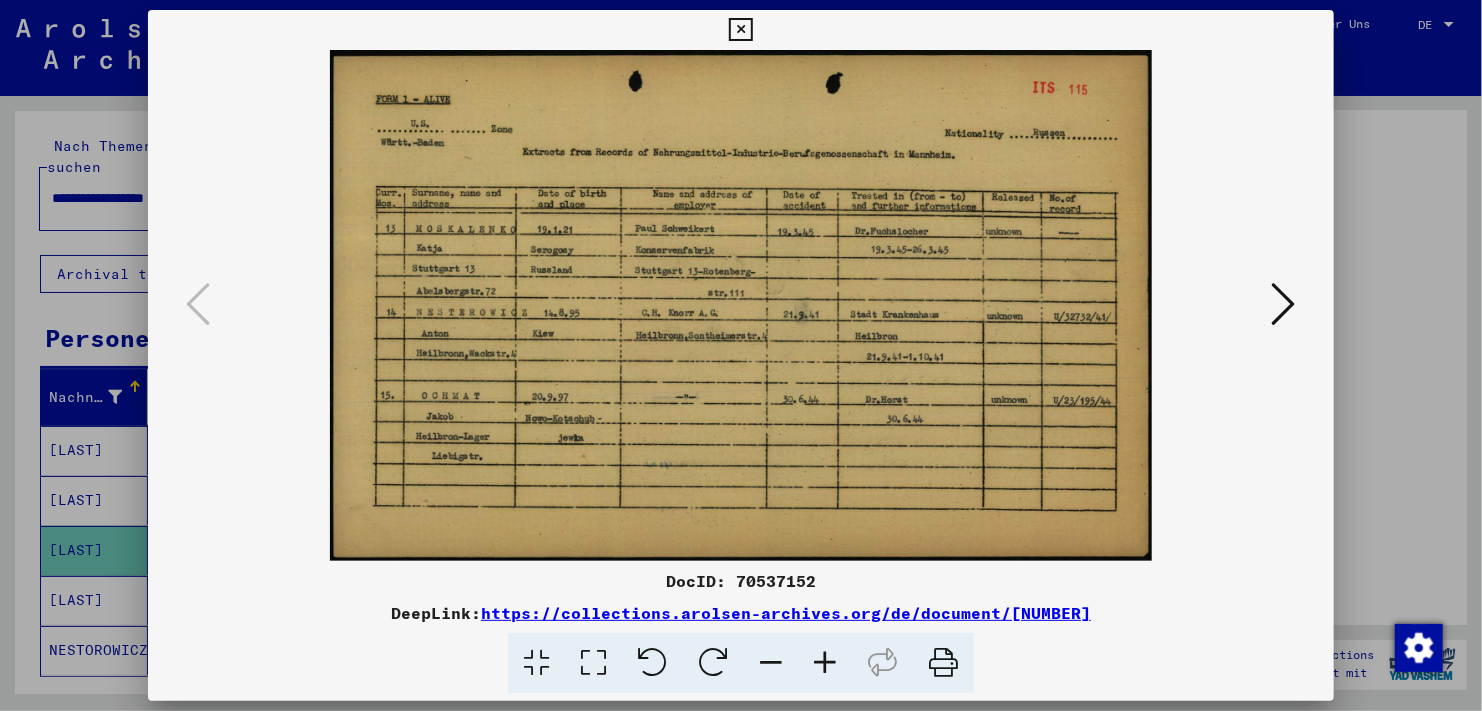 click at bounding box center [1284, 304] 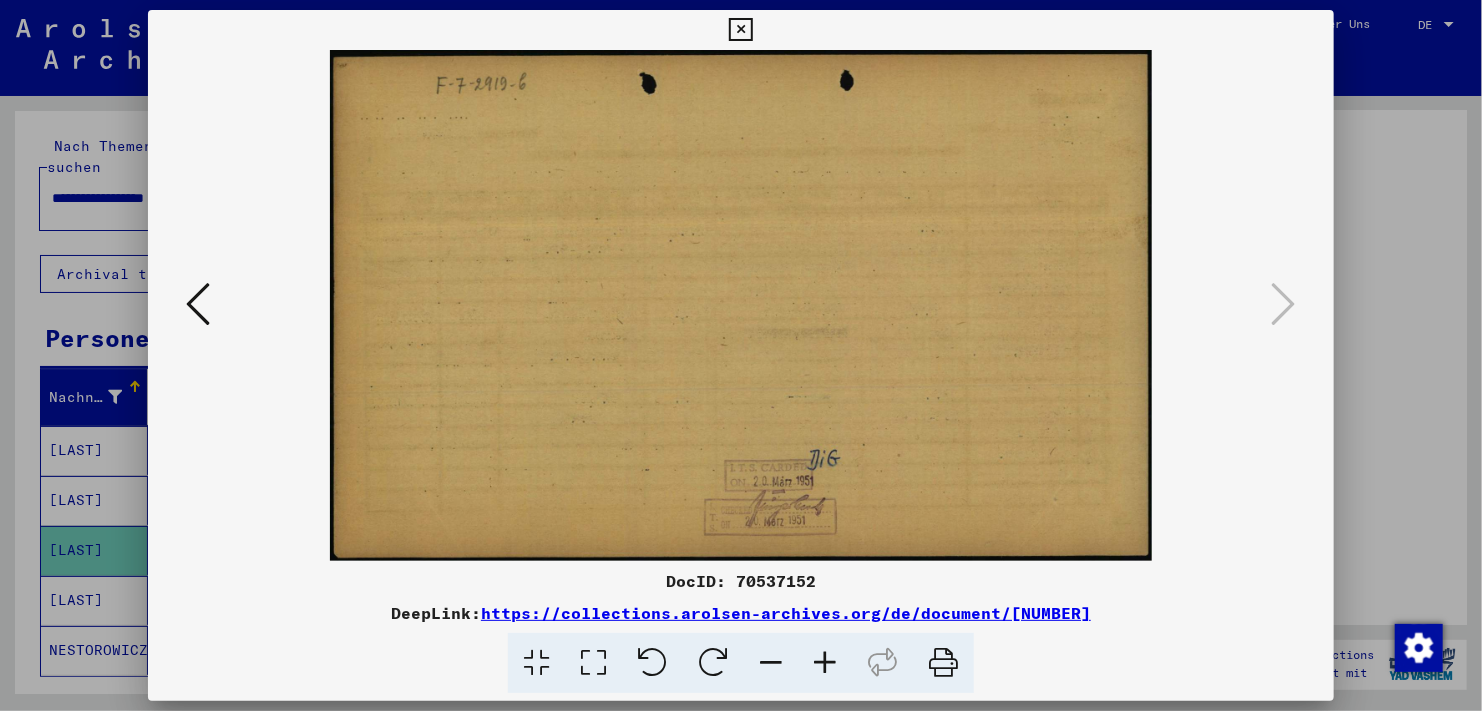 click at bounding box center [740, 30] 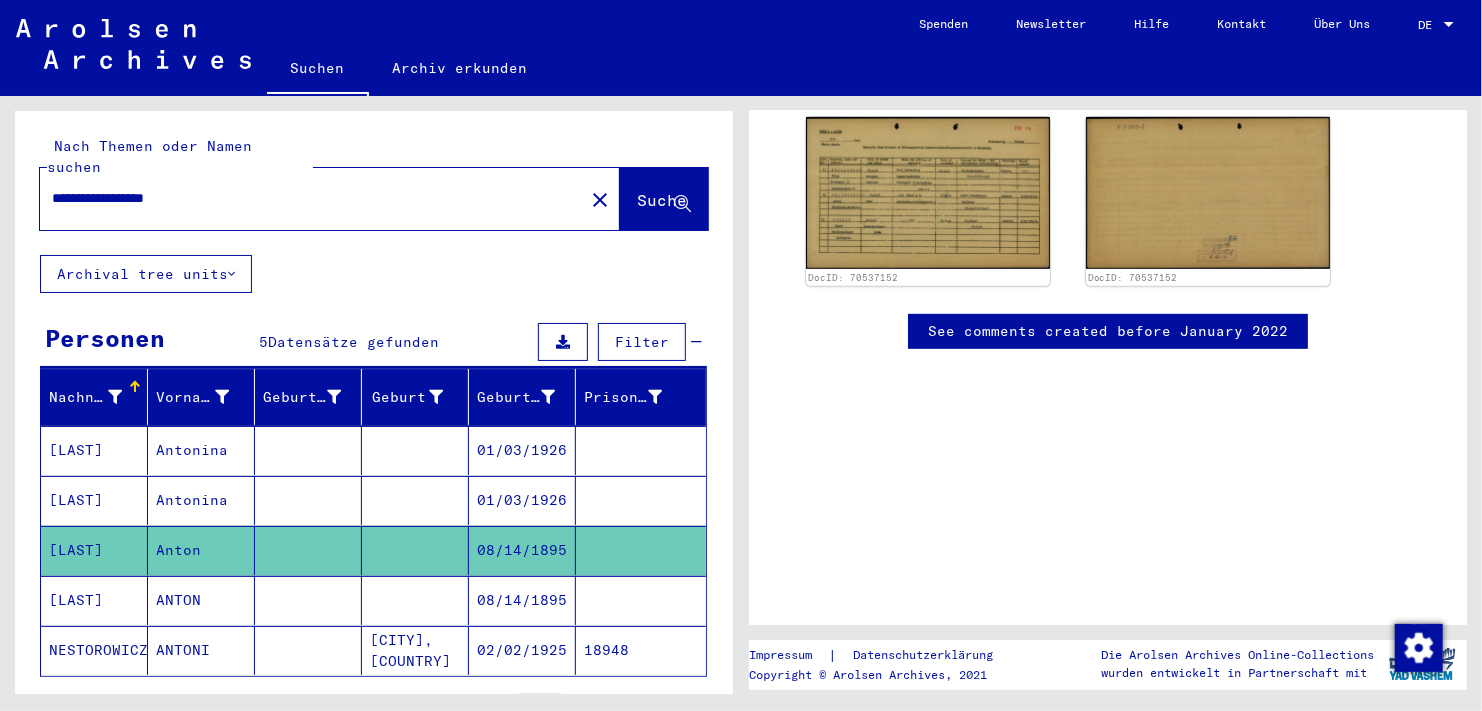 drag, startPoint x: 111, startPoint y: 180, endPoint x: -25, endPoint y: 168, distance: 136.52838 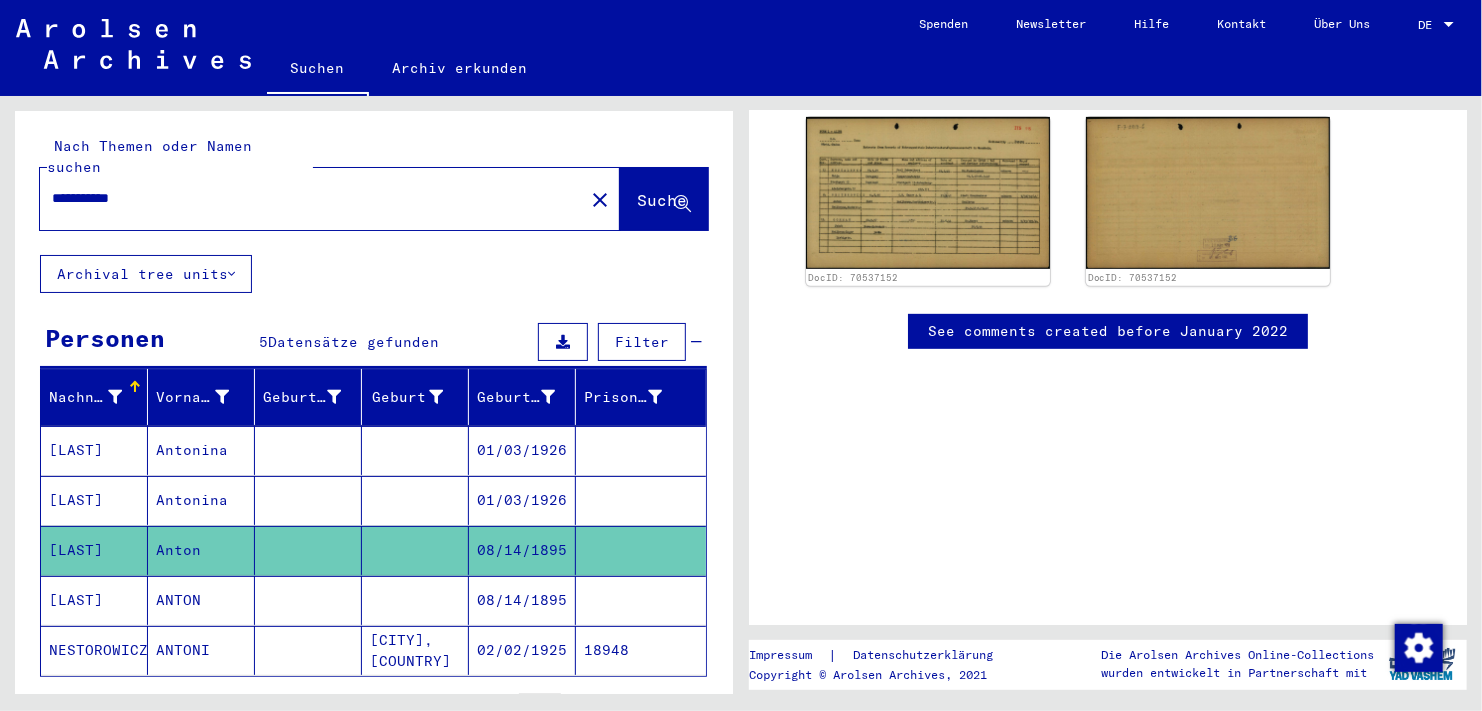 type on "**********" 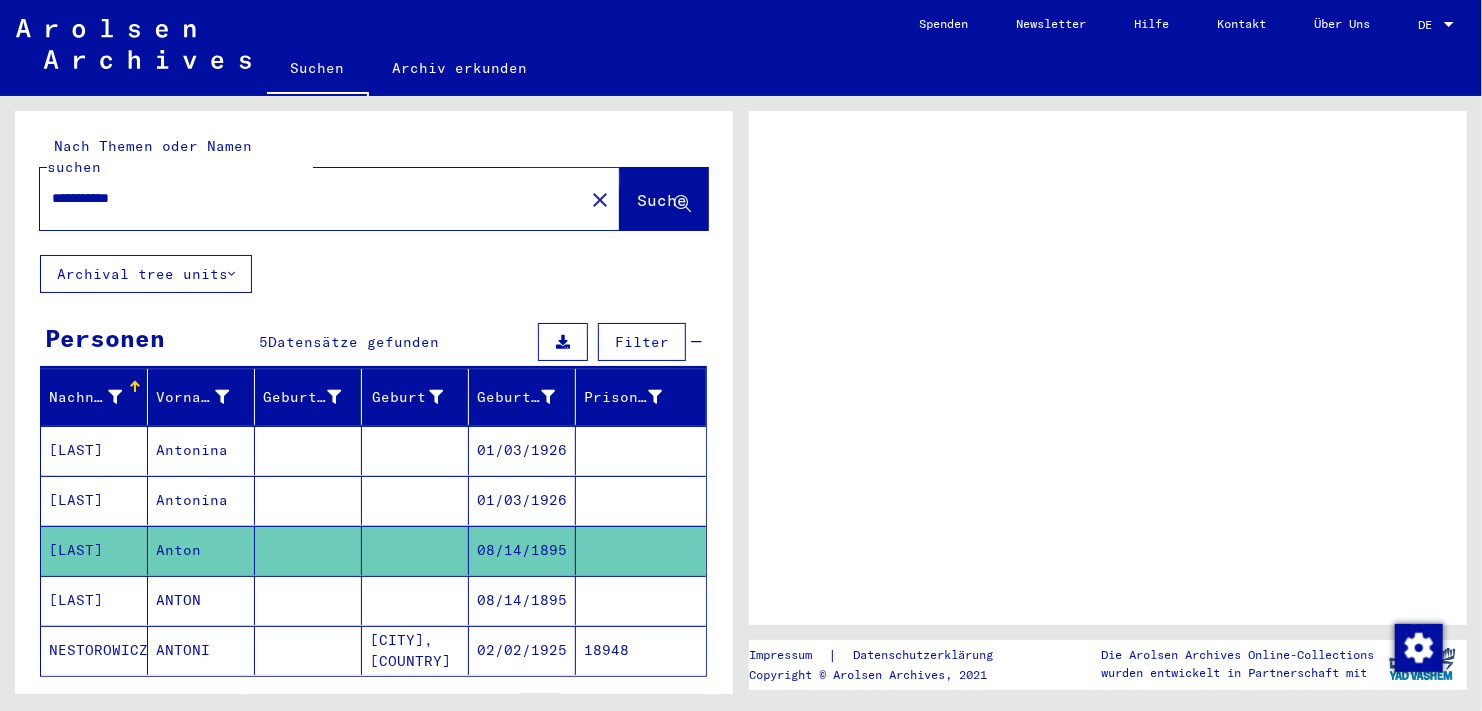 scroll, scrollTop: 0, scrollLeft: 0, axis: both 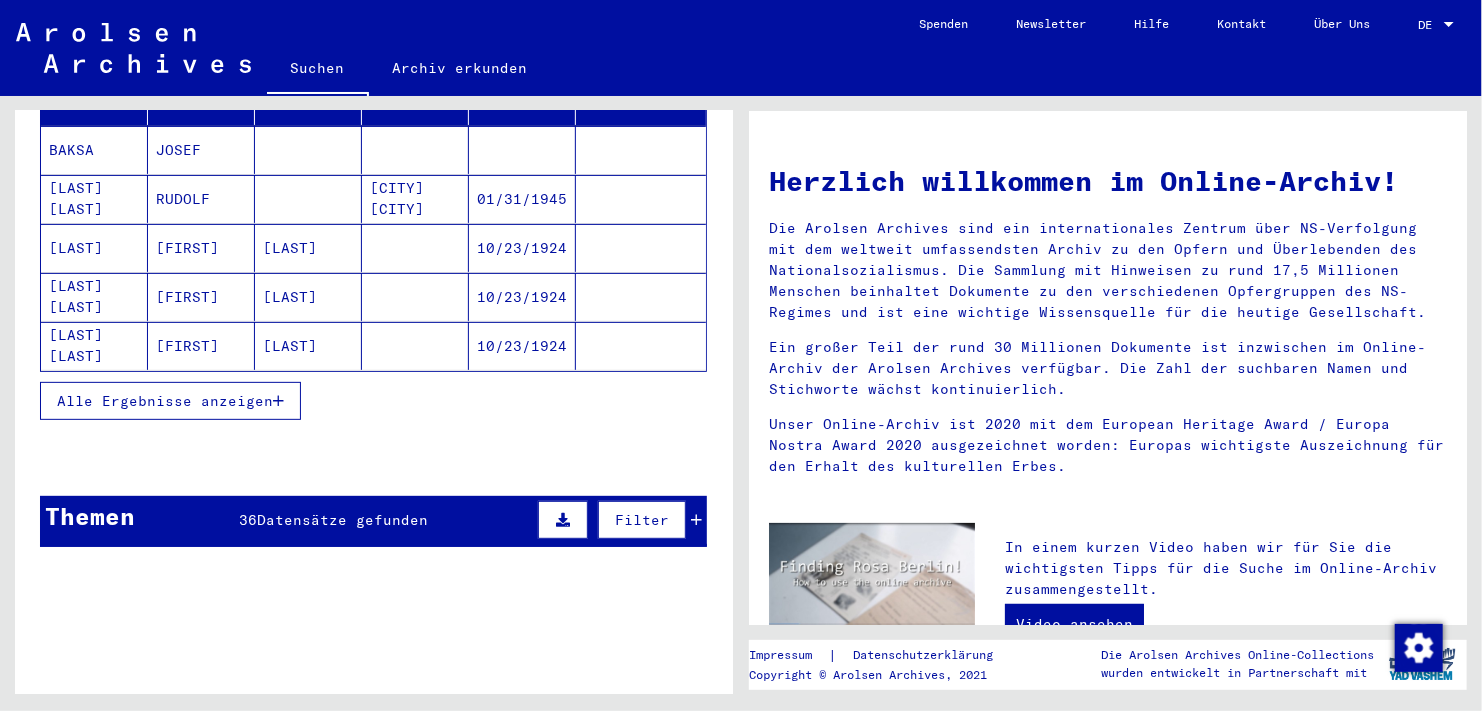 click on "[LAST]" at bounding box center (94, 297) 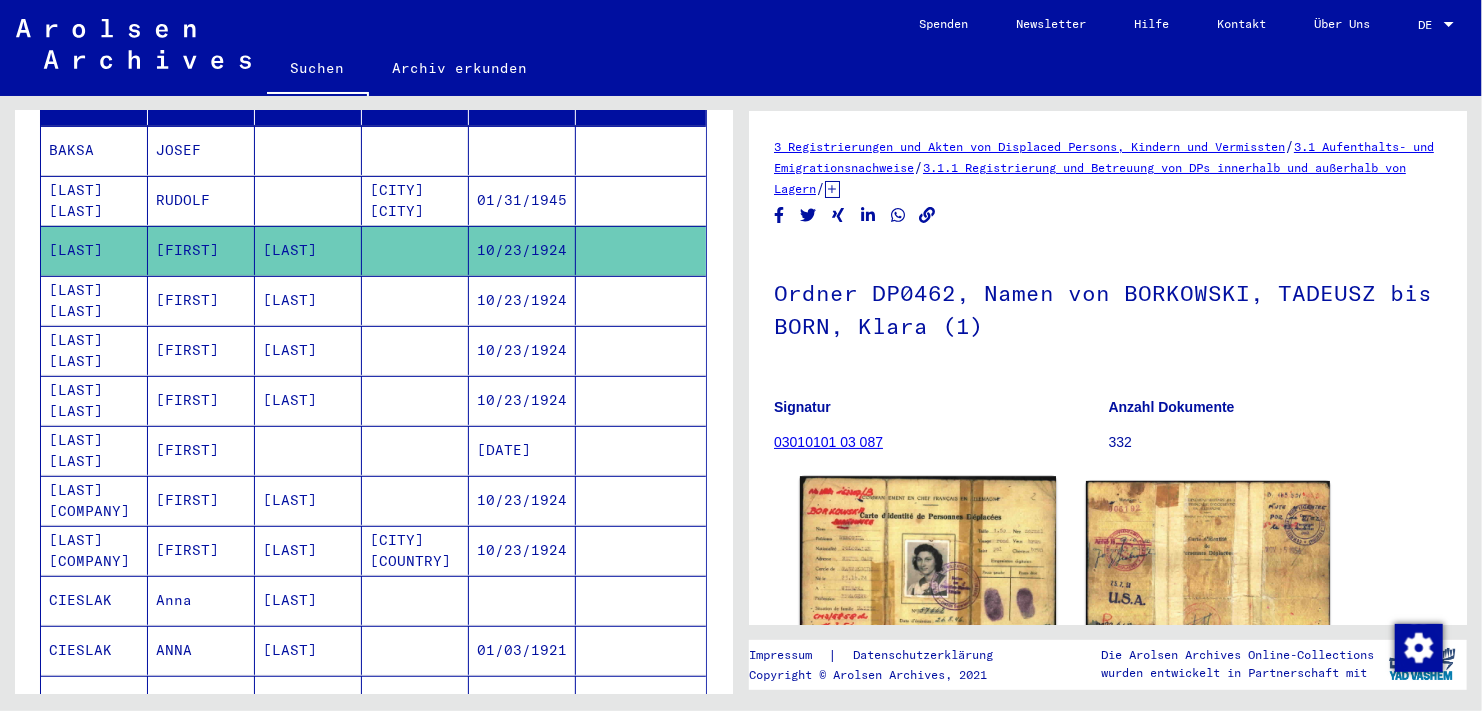 click 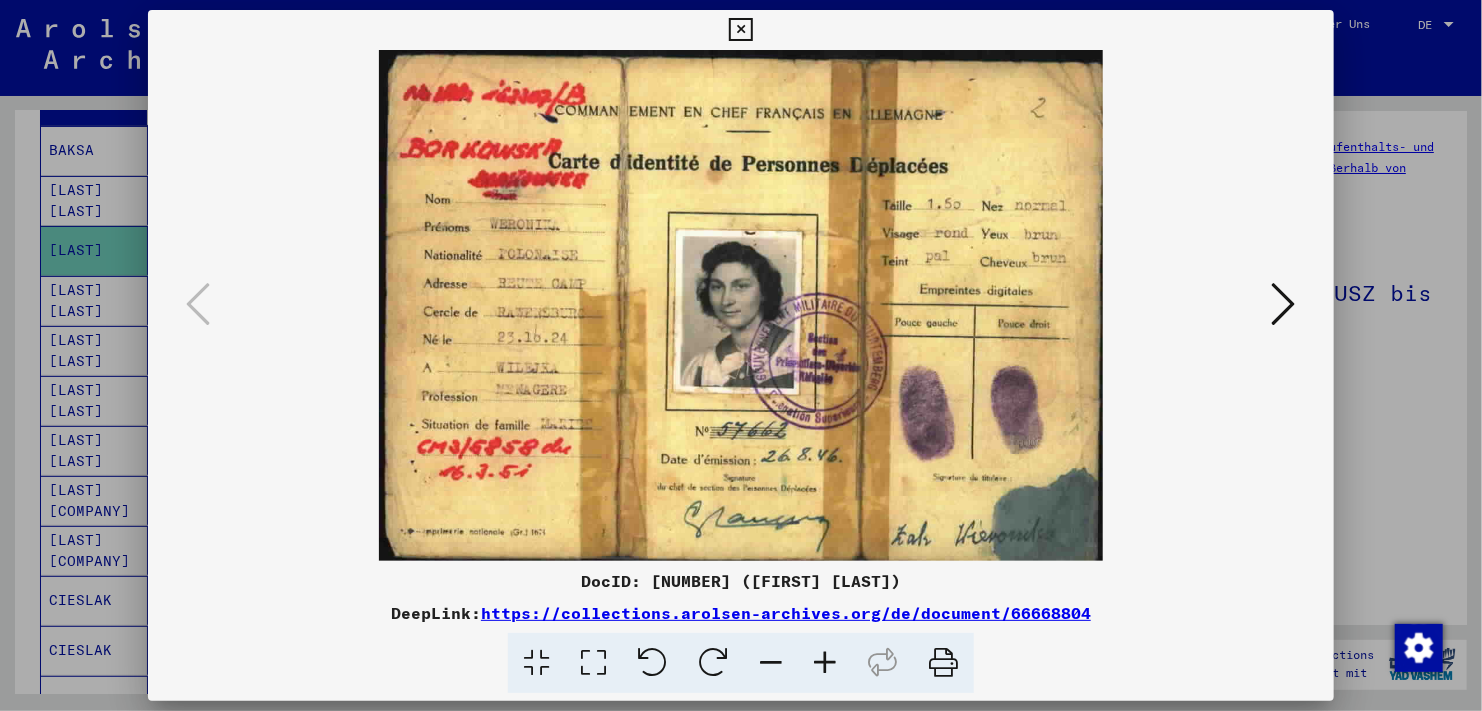 click at bounding box center [740, 30] 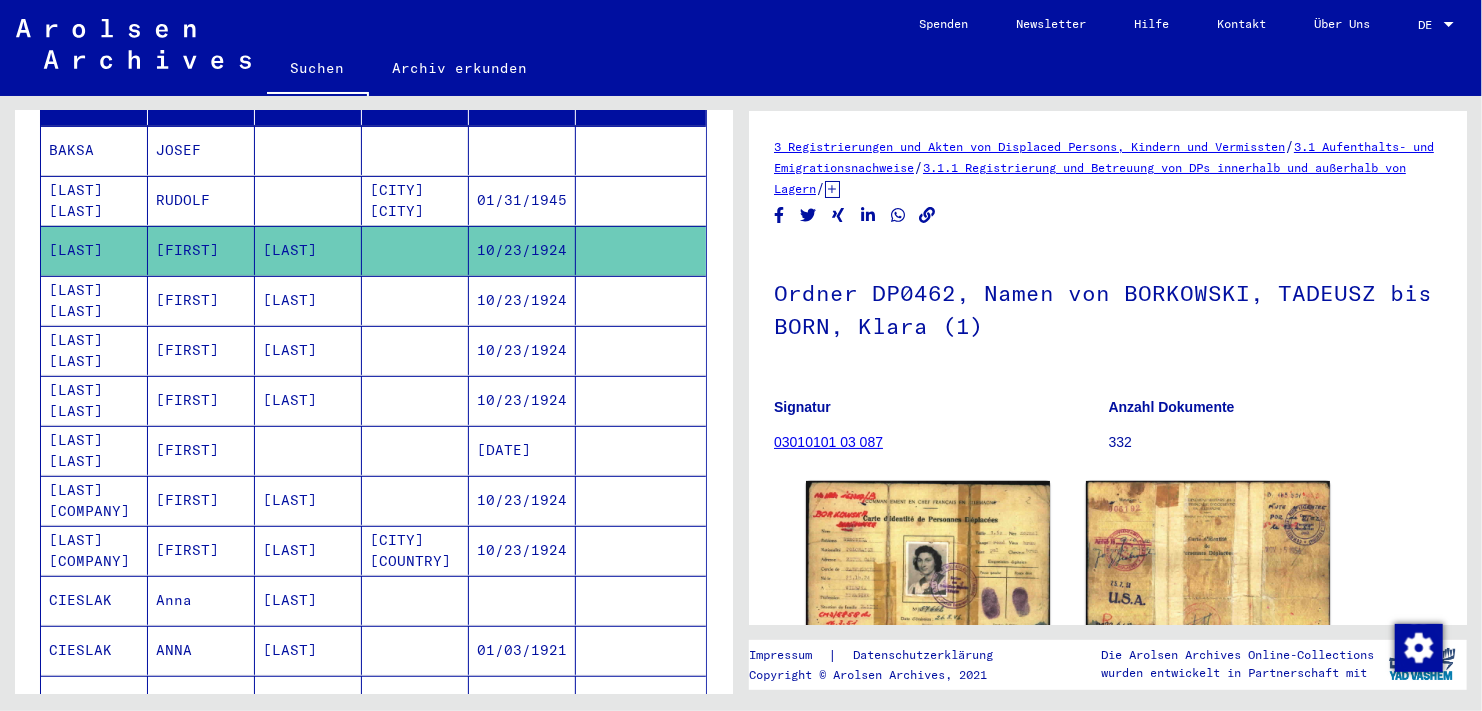 click on "[FIRST]" at bounding box center [201, 350] 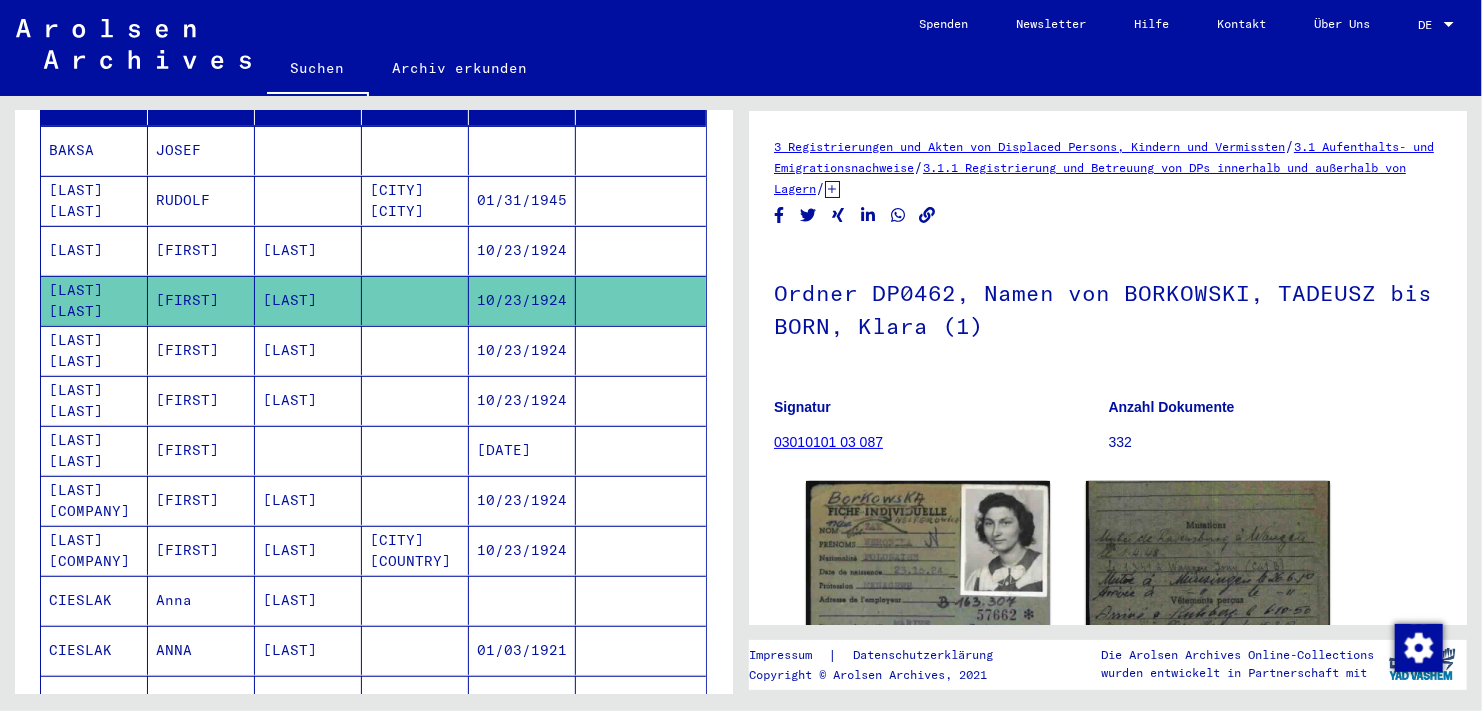click on "[FIRST]" at bounding box center [201, 400] 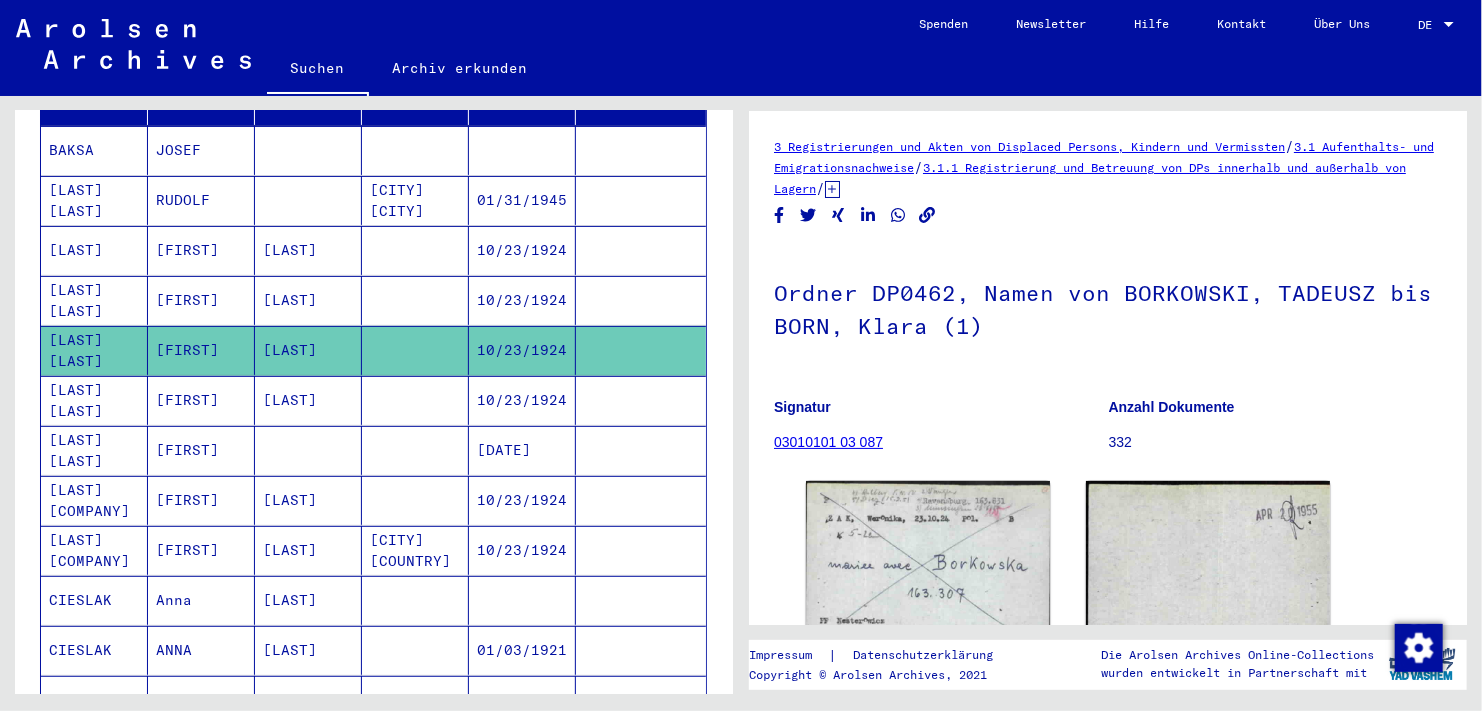 click on "[FIRST]" at bounding box center (201, 500) 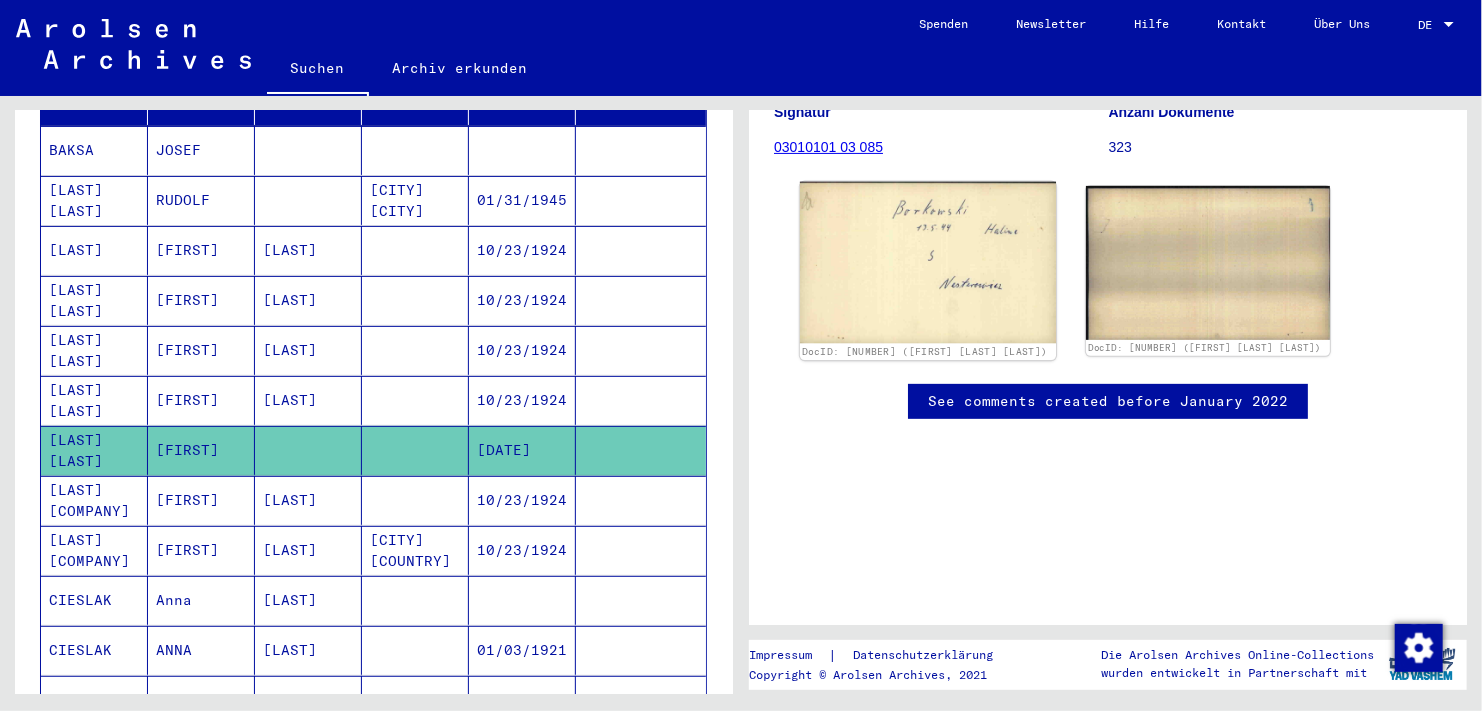 scroll, scrollTop: 300, scrollLeft: 0, axis: vertical 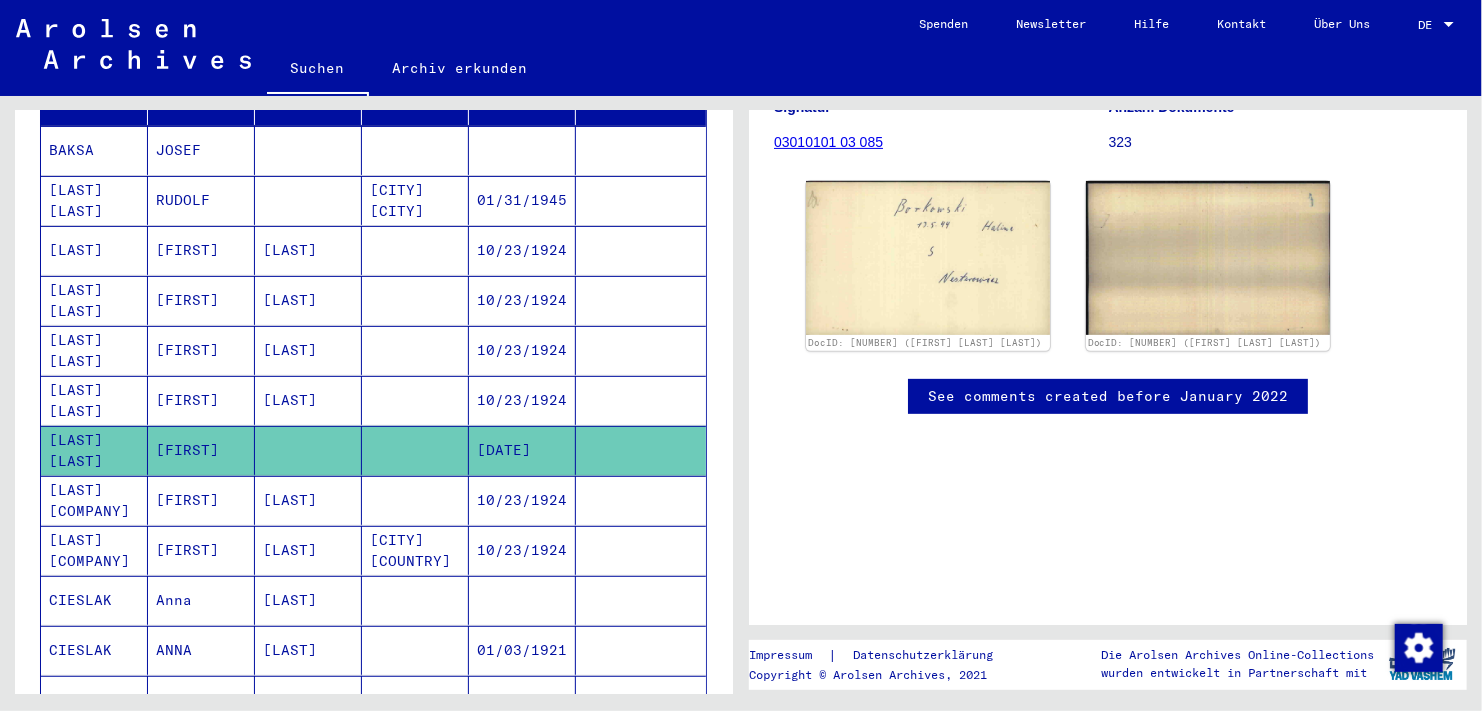 click on "[FIRST]" at bounding box center [201, 550] 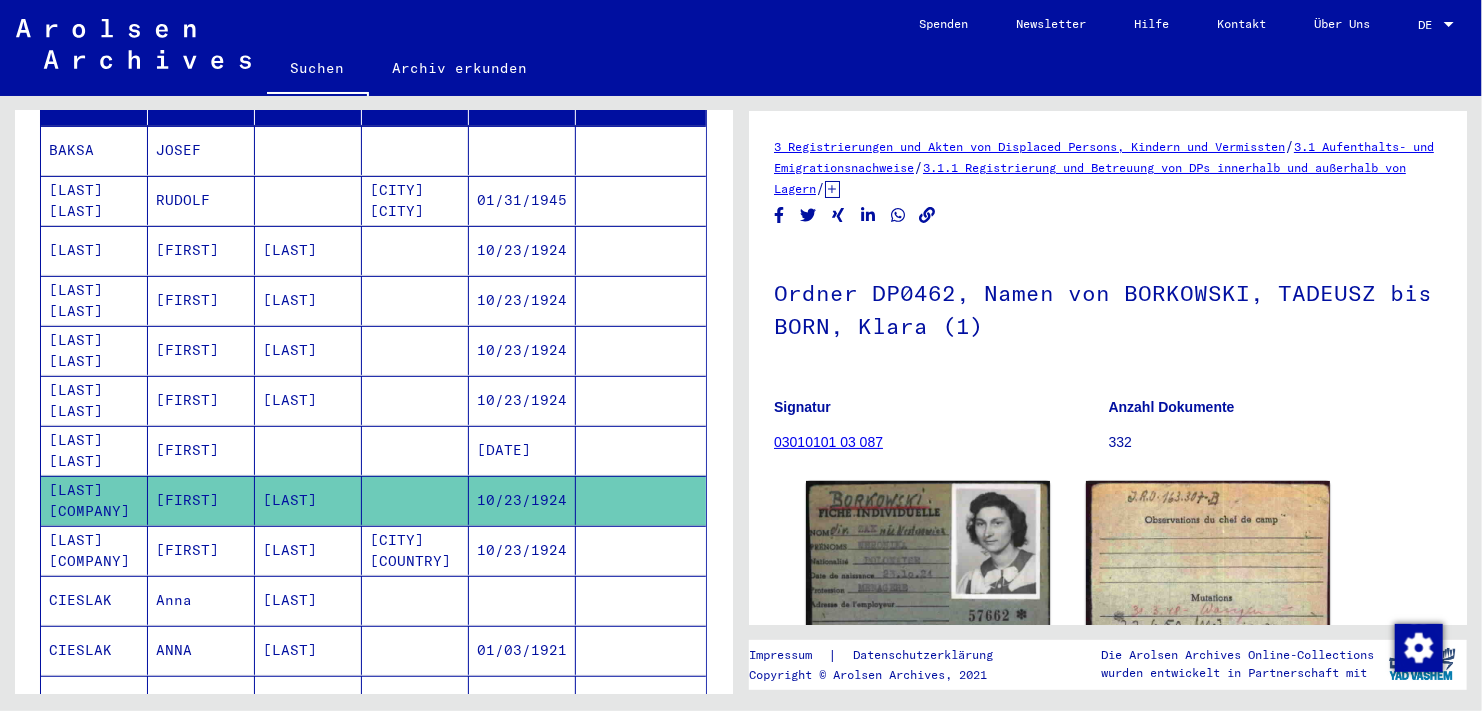 click on "Anna" at bounding box center (201, 650) 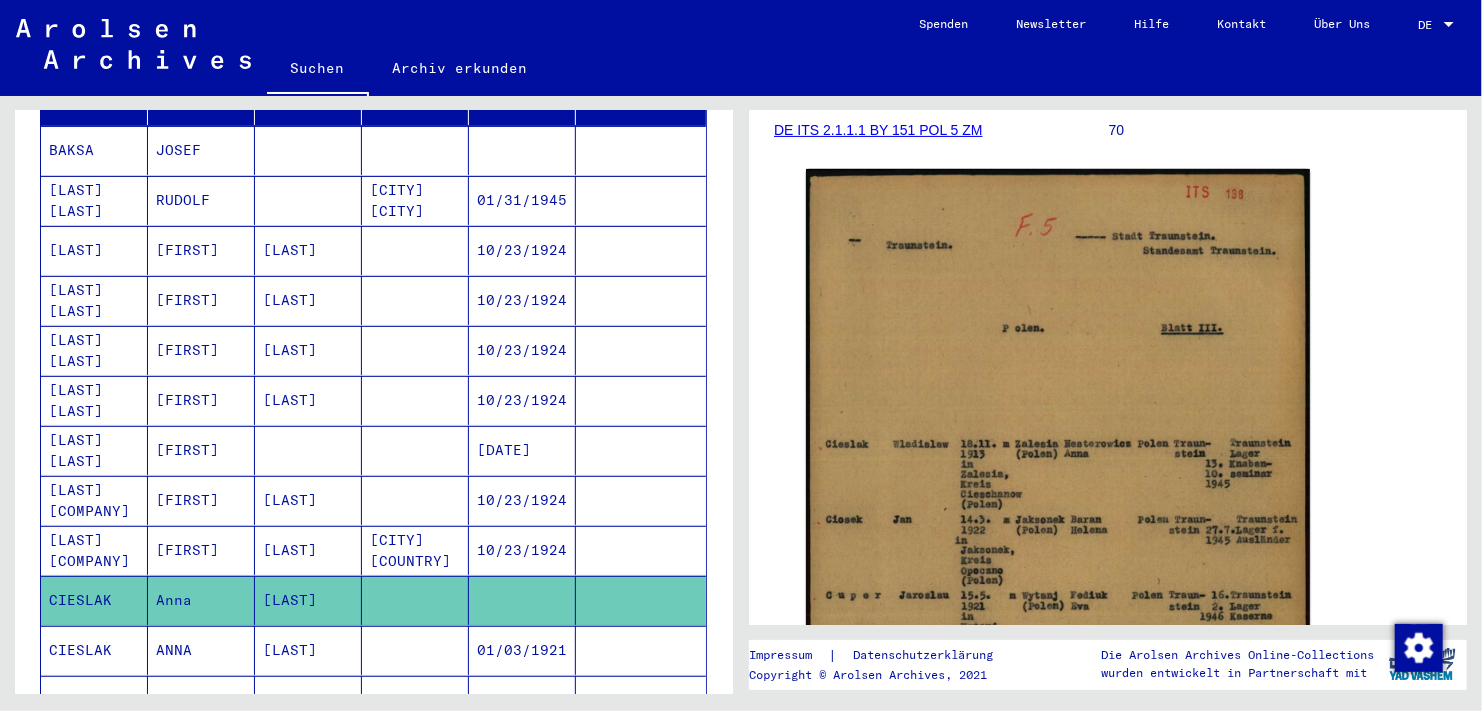 scroll, scrollTop: 600, scrollLeft: 0, axis: vertical 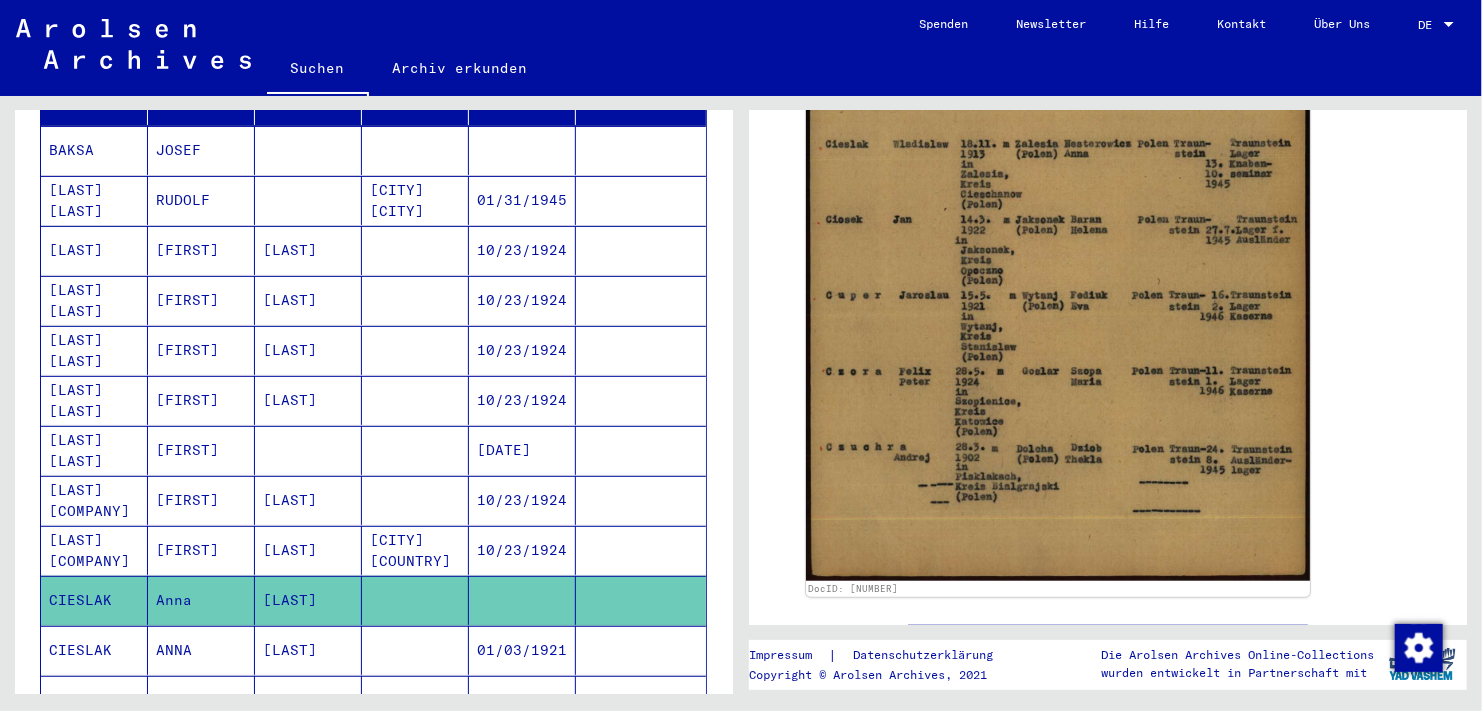 click on "[FIRST]" at bounding box center [201, 750] 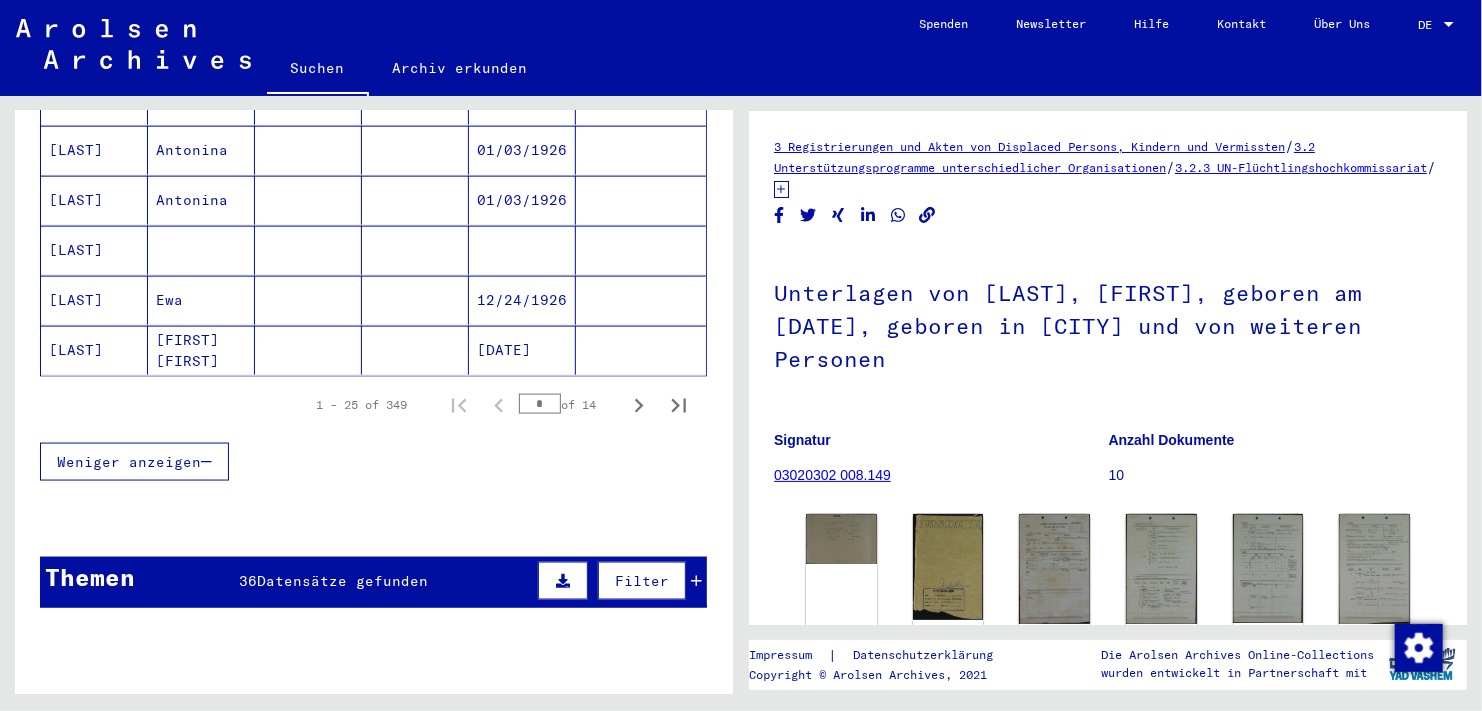scroll, scrollTop: 1300, scrollLeft: 0, axis: vertical 